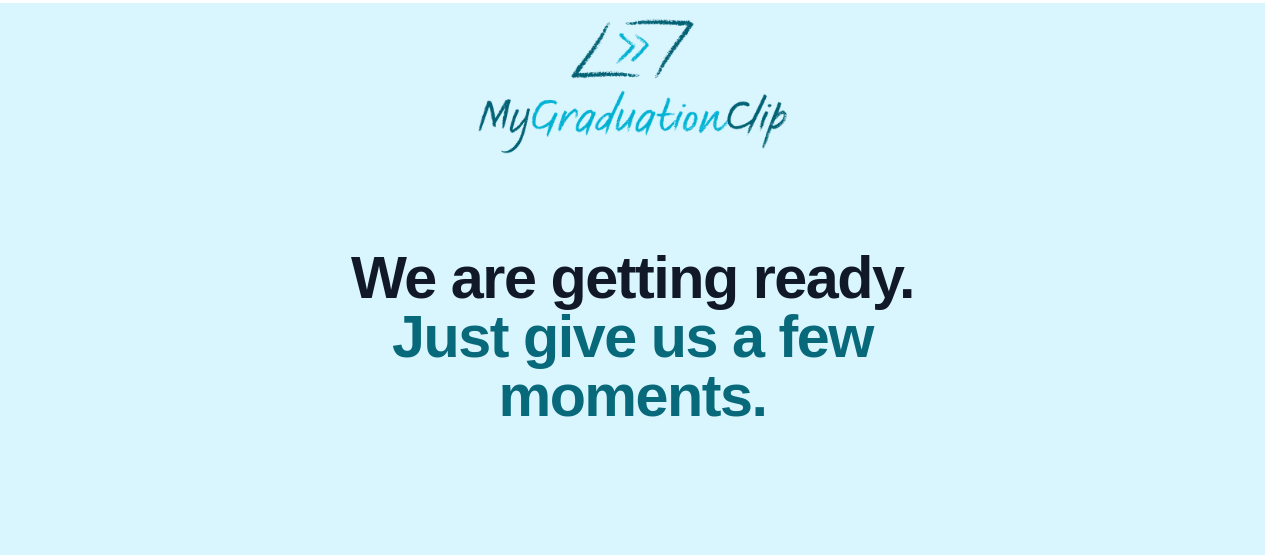 scroll, scrollTop: 0, scrollLeft: 0, axis: both 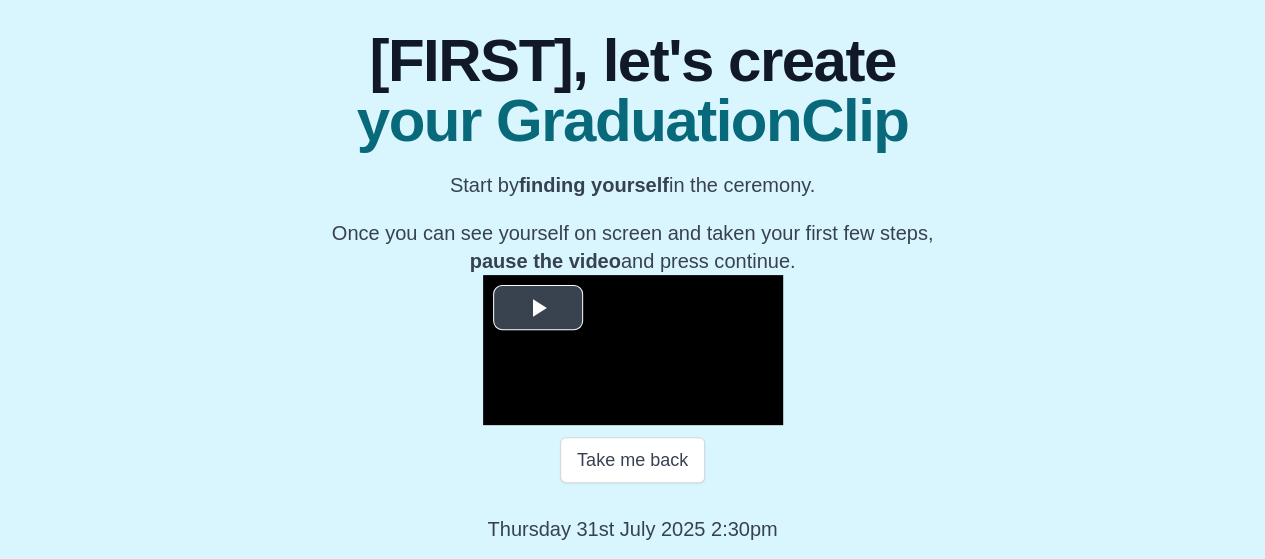click at bounding box center (538, 308) 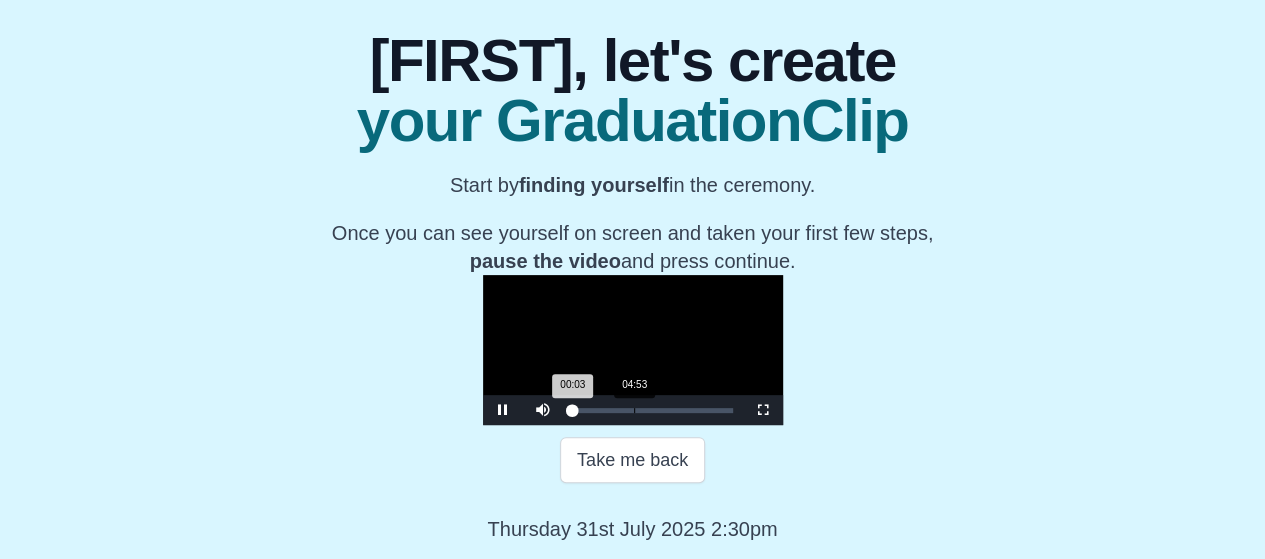 click on "Loaded : 0% [TIME] [TIME] Progress : 0%" at bounding box center [653, 410] 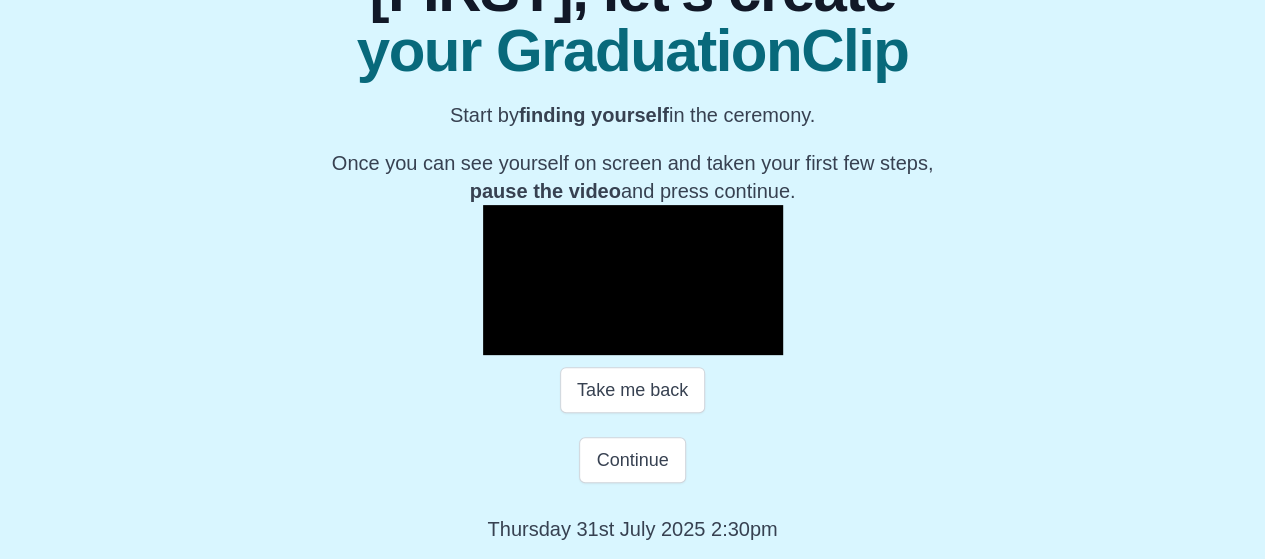 scroll, scrollTop: 404, scrollLeft: 0, axis: vertical 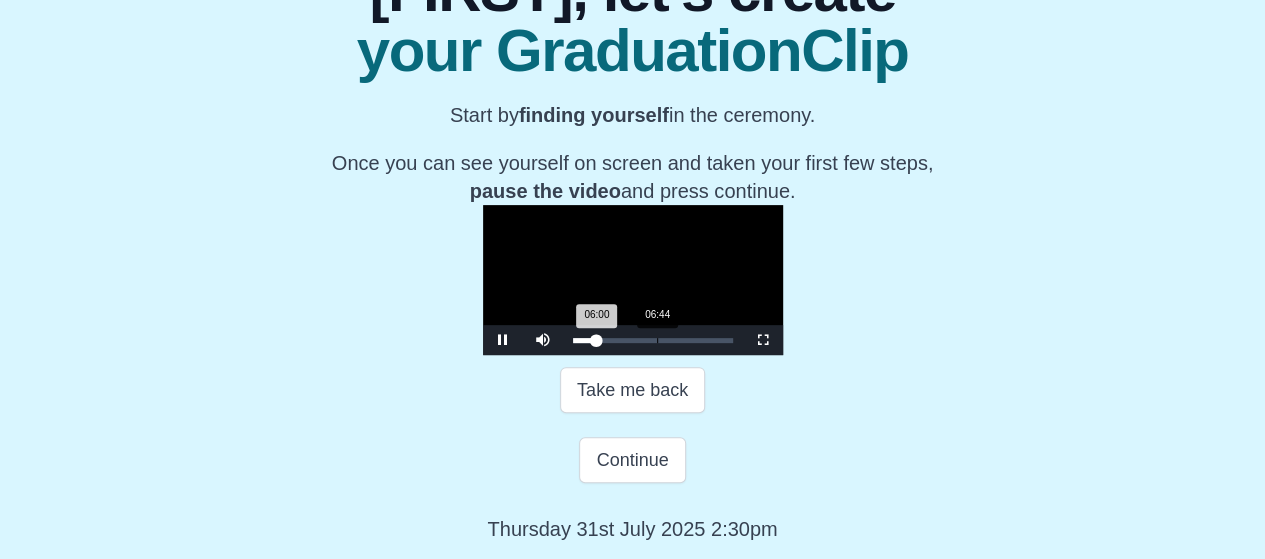 click on "06:44" at bounding box center (657, 340) 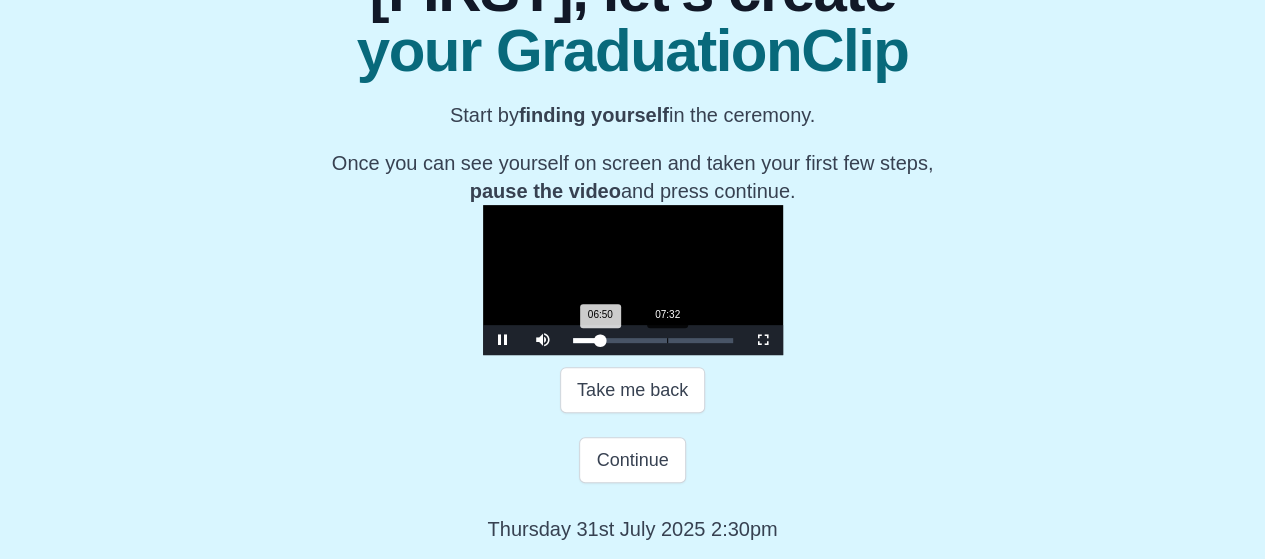 click at bounding box center [601, 340] 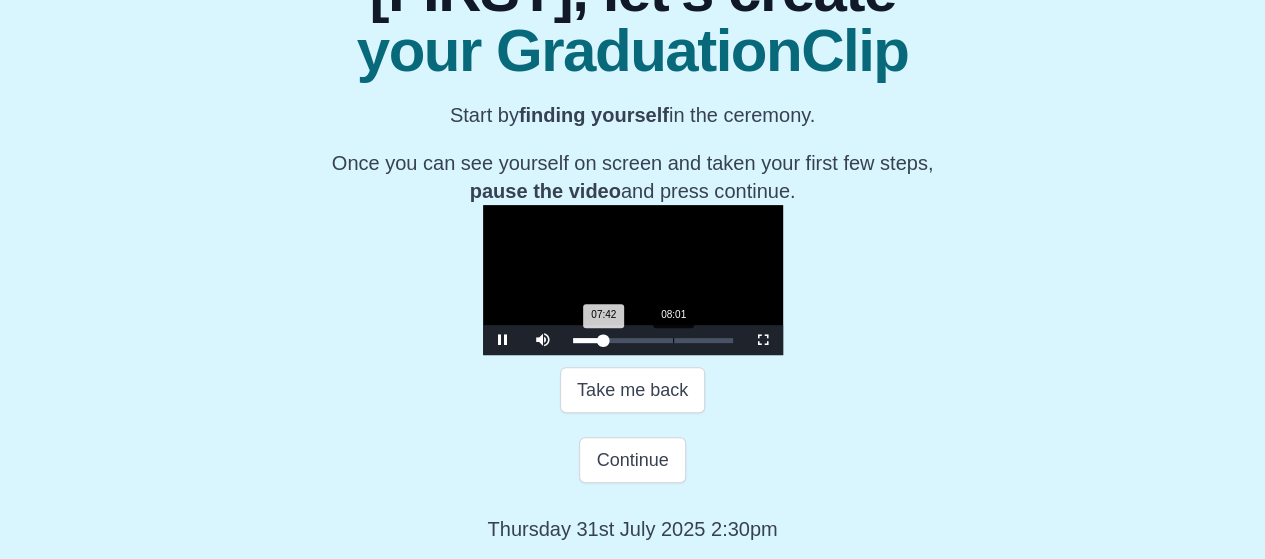 click on "07:42 Progress : 0%" at bounding box center (588, 340) 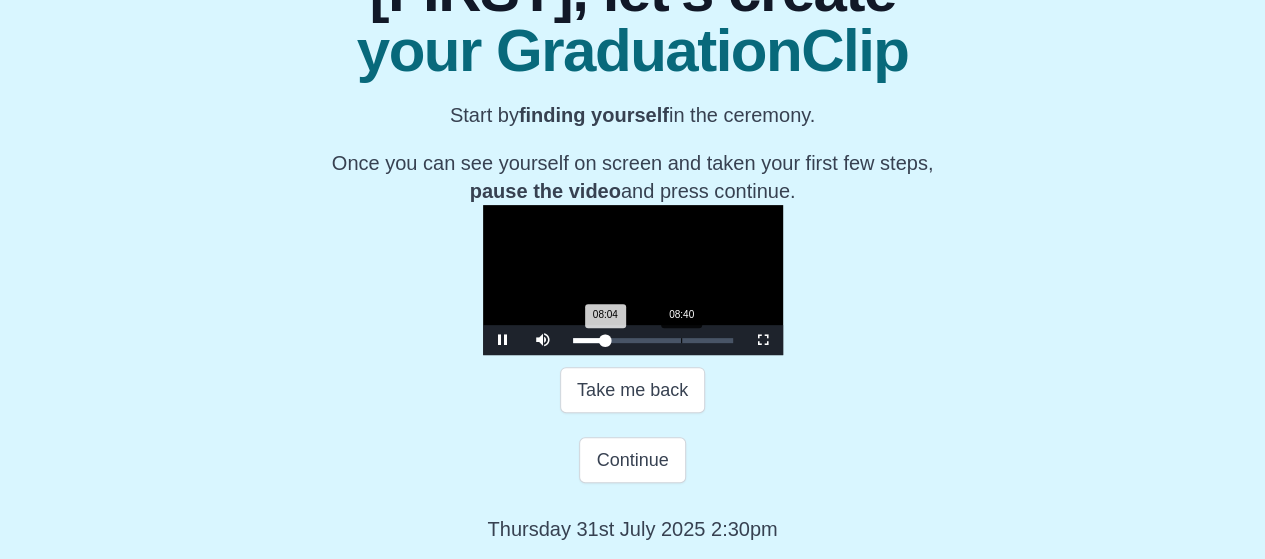 click on "08:40" at bounding box center [681, 340] 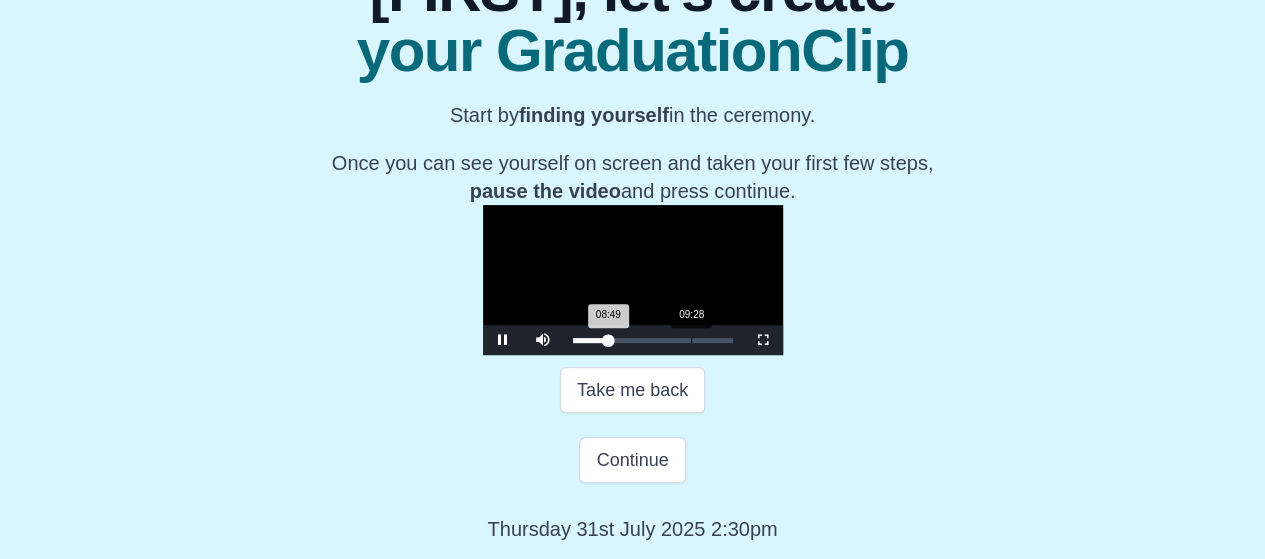 click on "09:28" at bounding box center (691, 340) 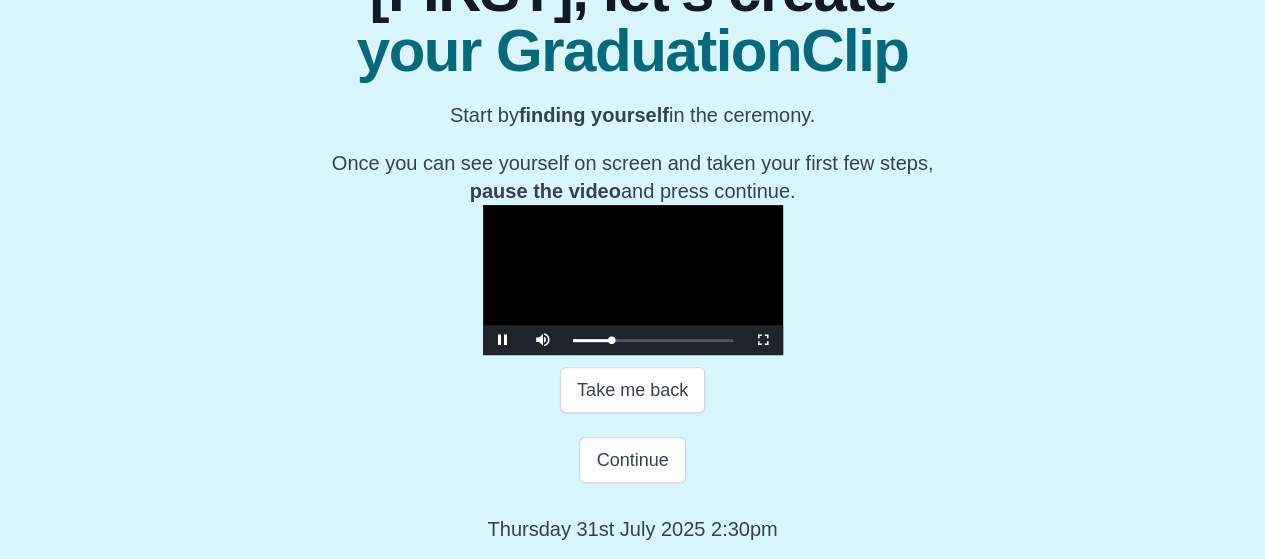 click on "**********" at bounding box center (632, 236) 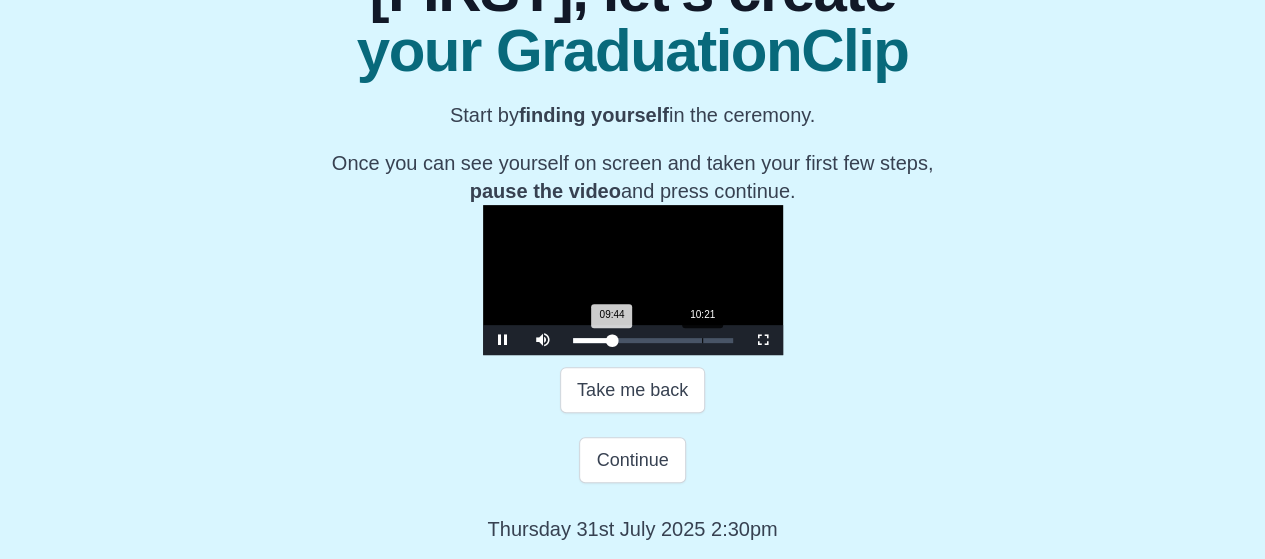 click on "Loaded : 0% [TIME] [TIME] Progress : 0%" at bounding box center [653, 340] 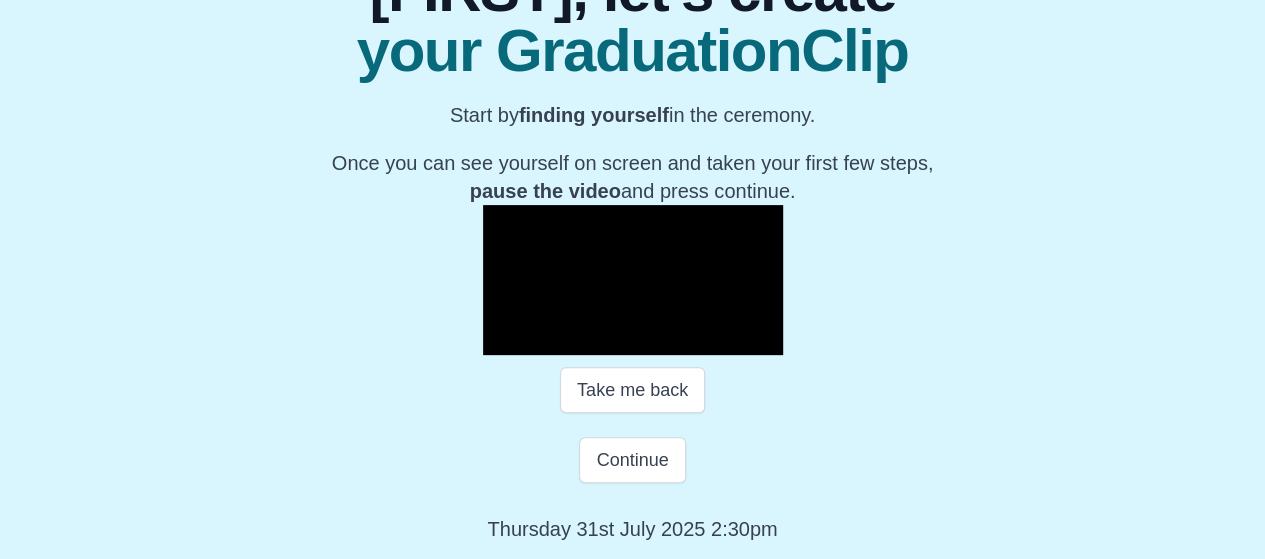 scroll, scrollTop: 485, scrollLeft: 0, axis: vertical 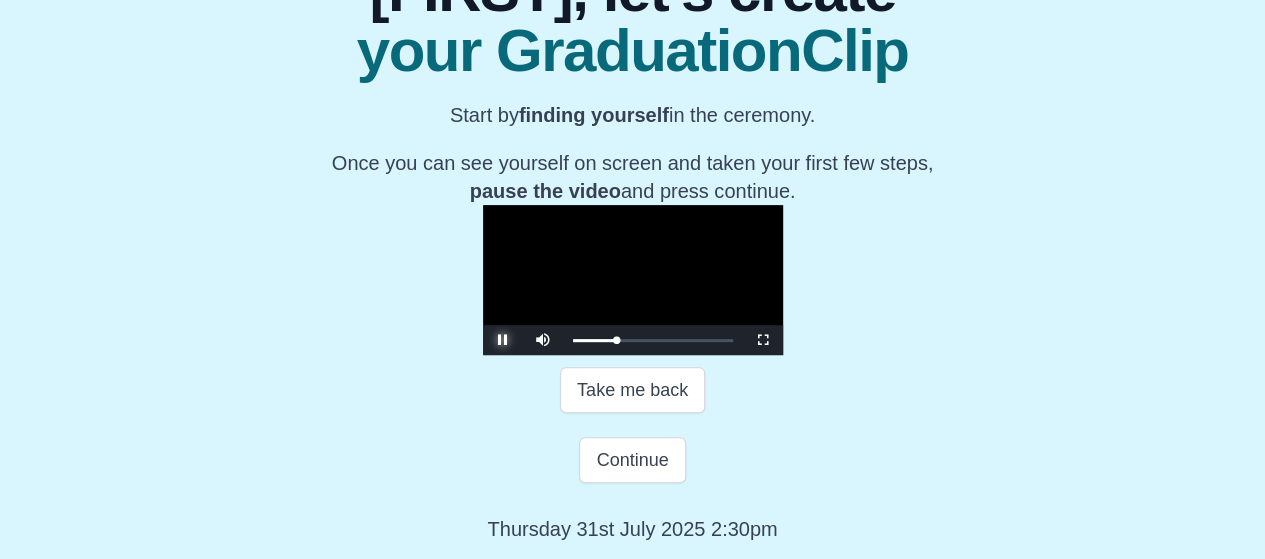 click at bounding box center [503, 340] 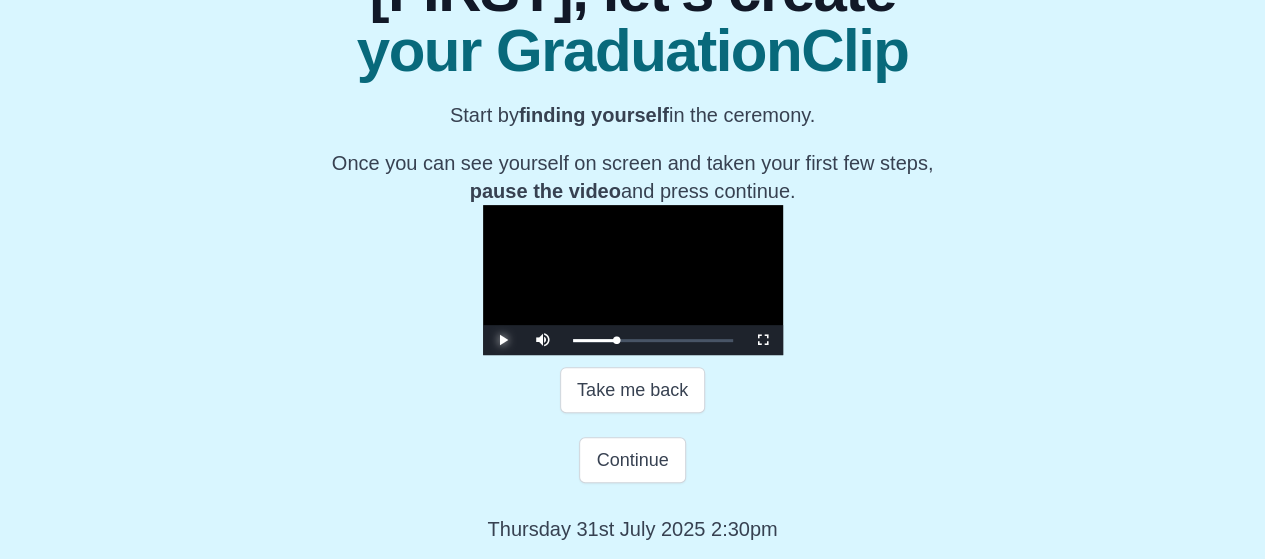 click at bounding box center (503, 340) 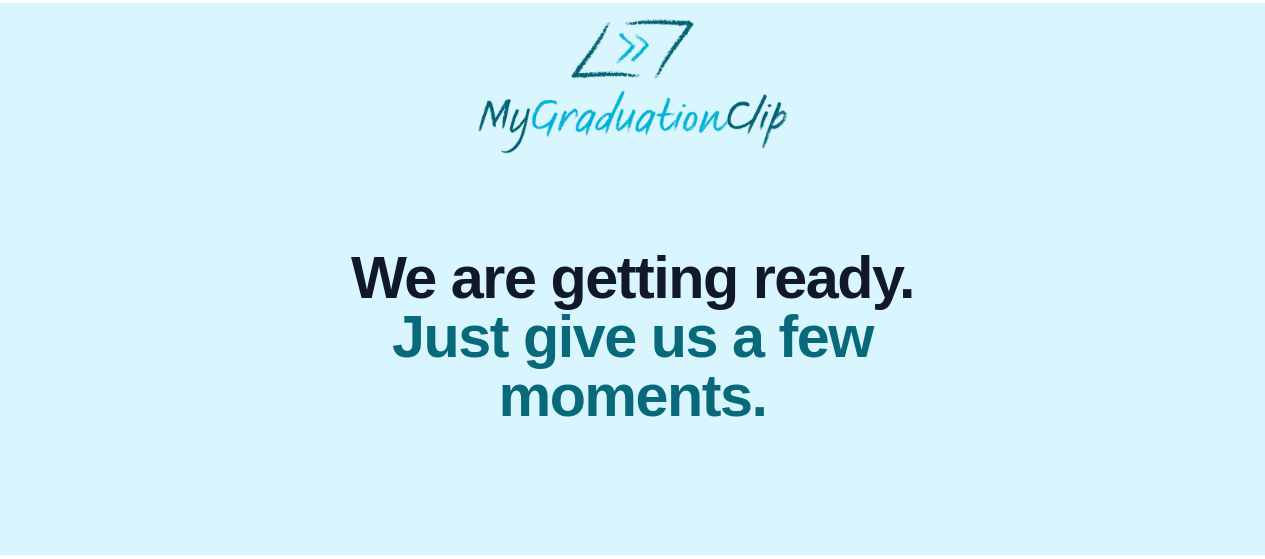 scroll, scrollTop: 0, scrollLeft: 0, axis: both 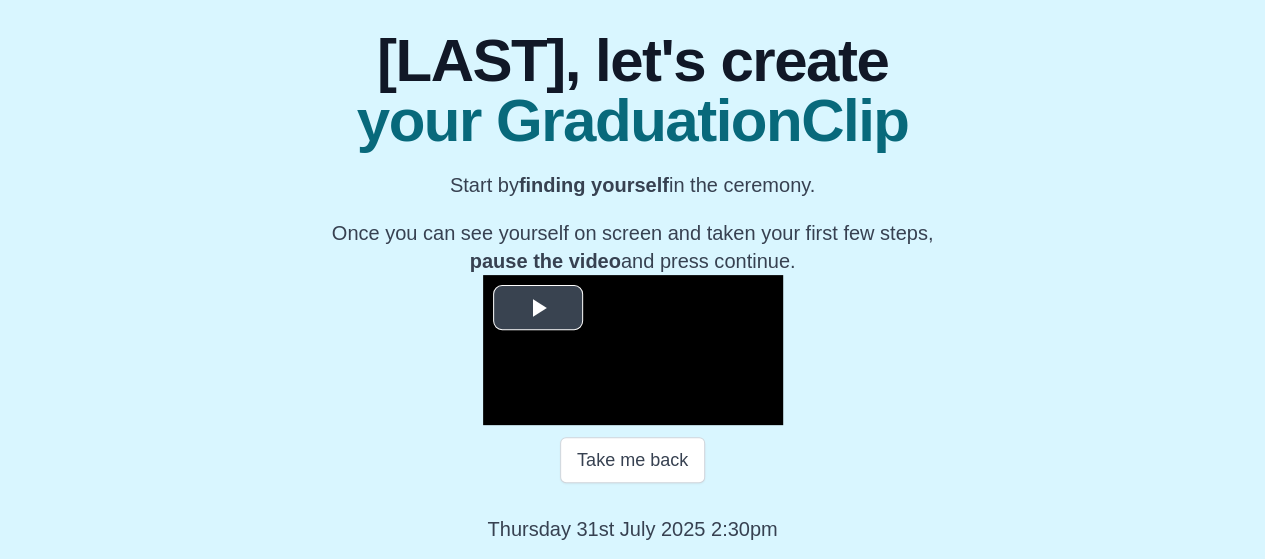 click at bounding box center (538, 308) 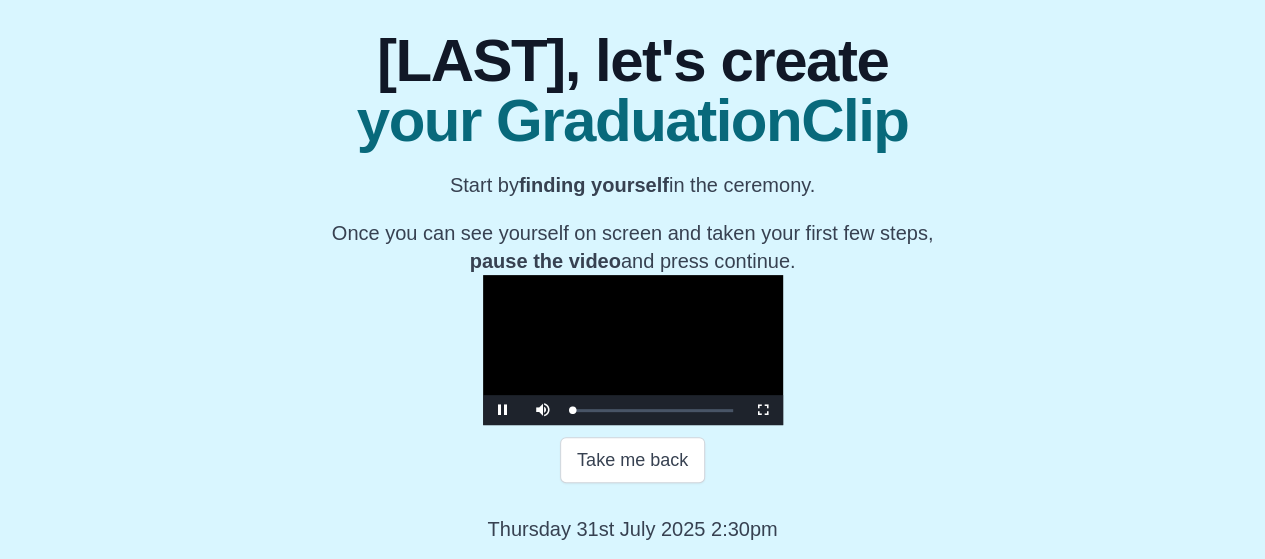 scroll, scrollTop: 352, scrollLeft: 0, axis: vertical 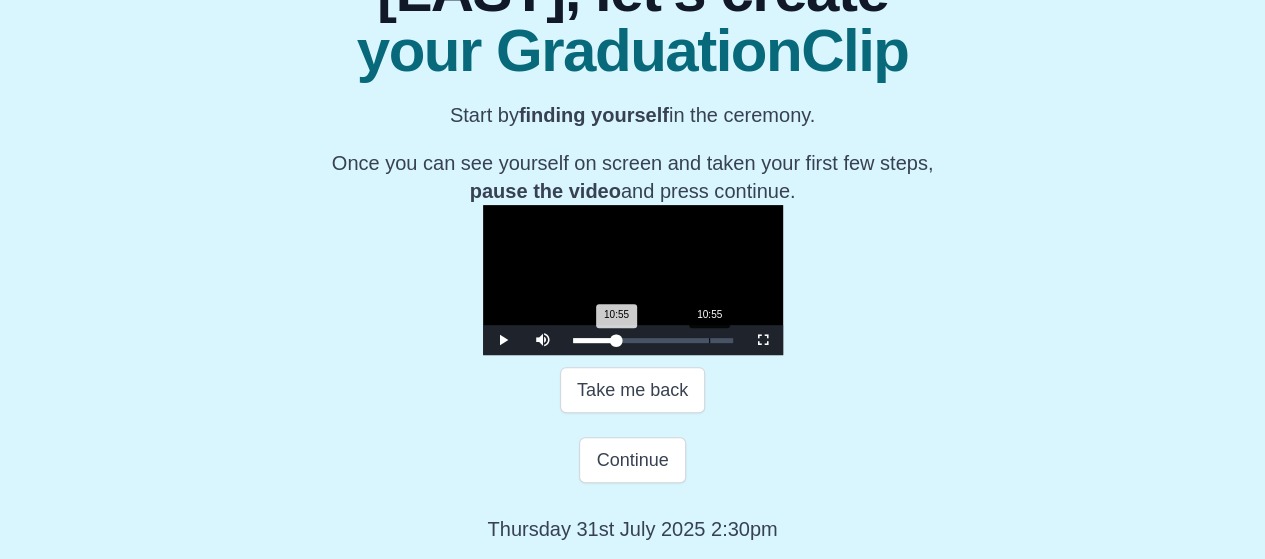 drag, startPoint x: 404, startPoint y: 476, endPoint x: 542, endPoint y: 479, distance: 138.03261 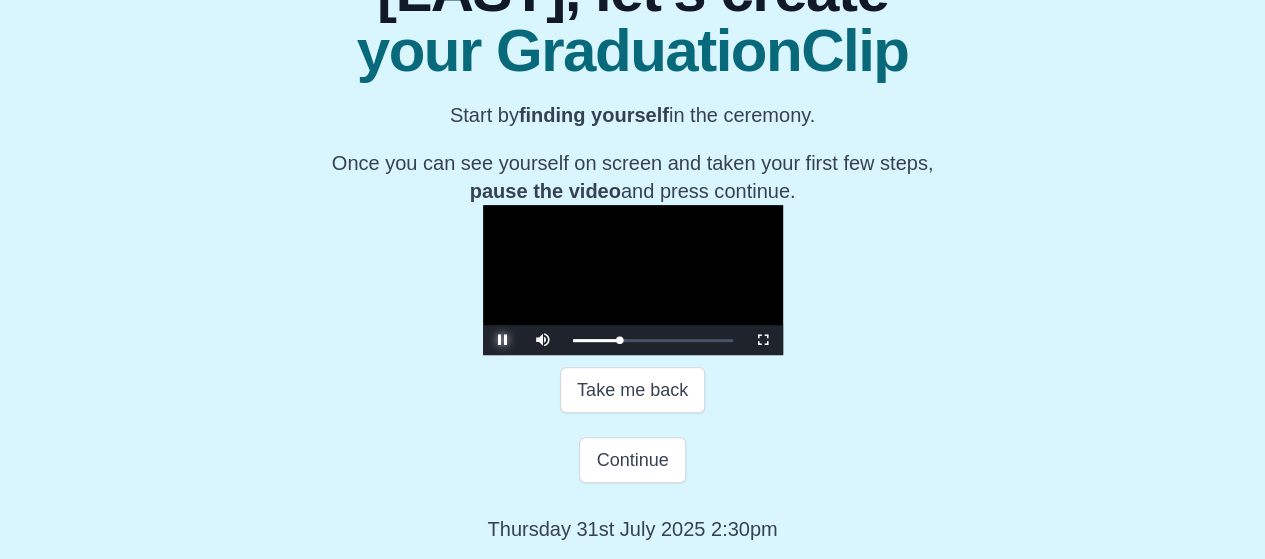 click at bounding box center (503, 340) 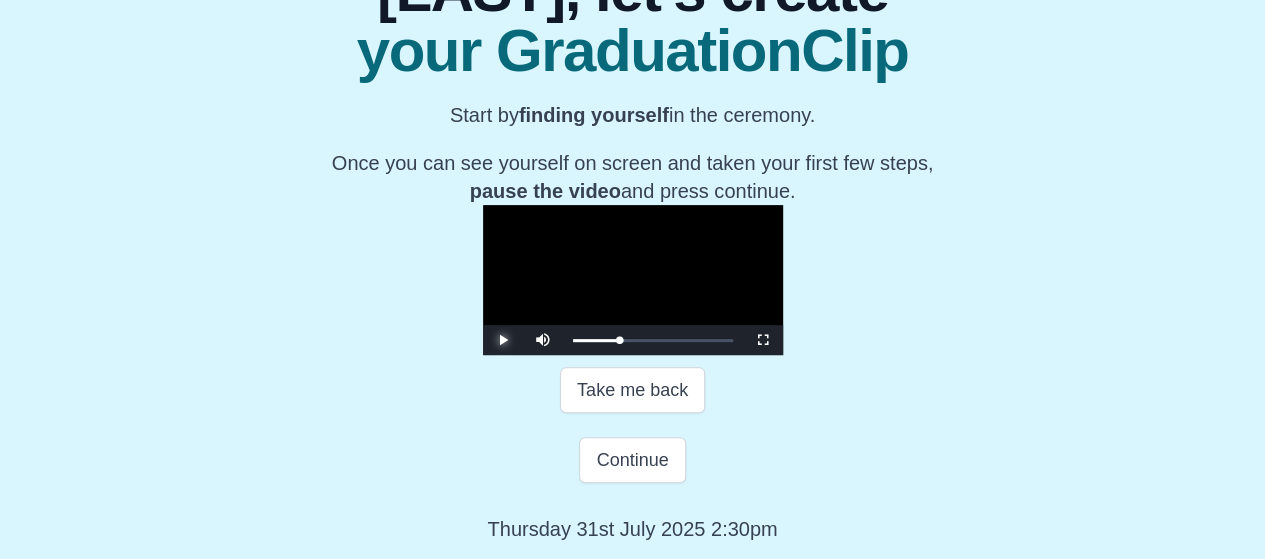 scroll, scrollTop: 485, scrollLeft: 0, axis: vertical 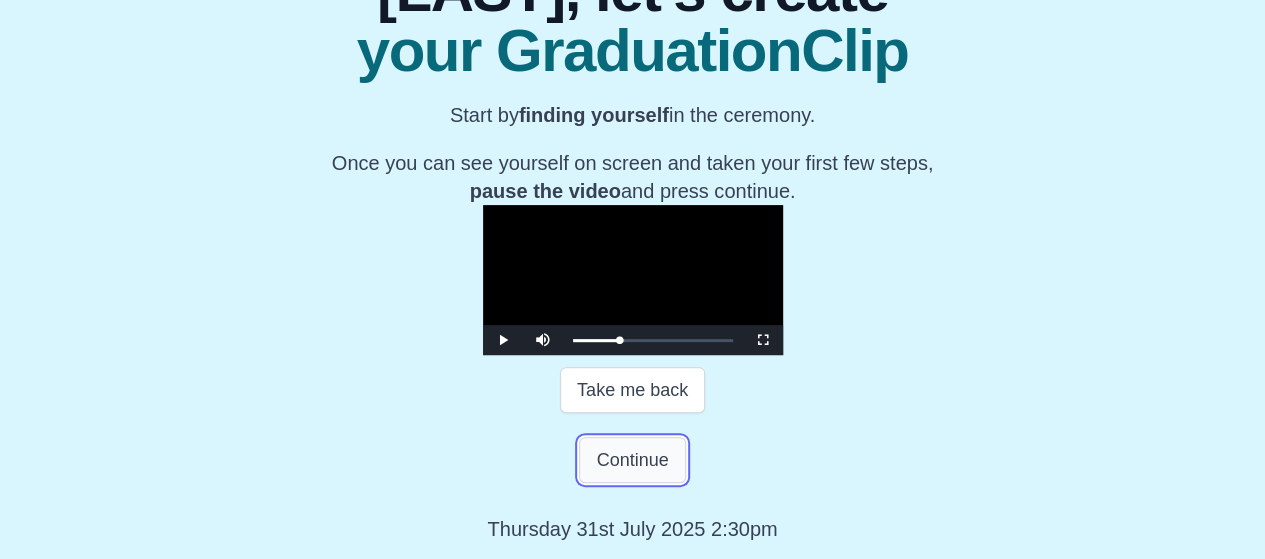 click on "Continue" at bounding box center (632, 460) 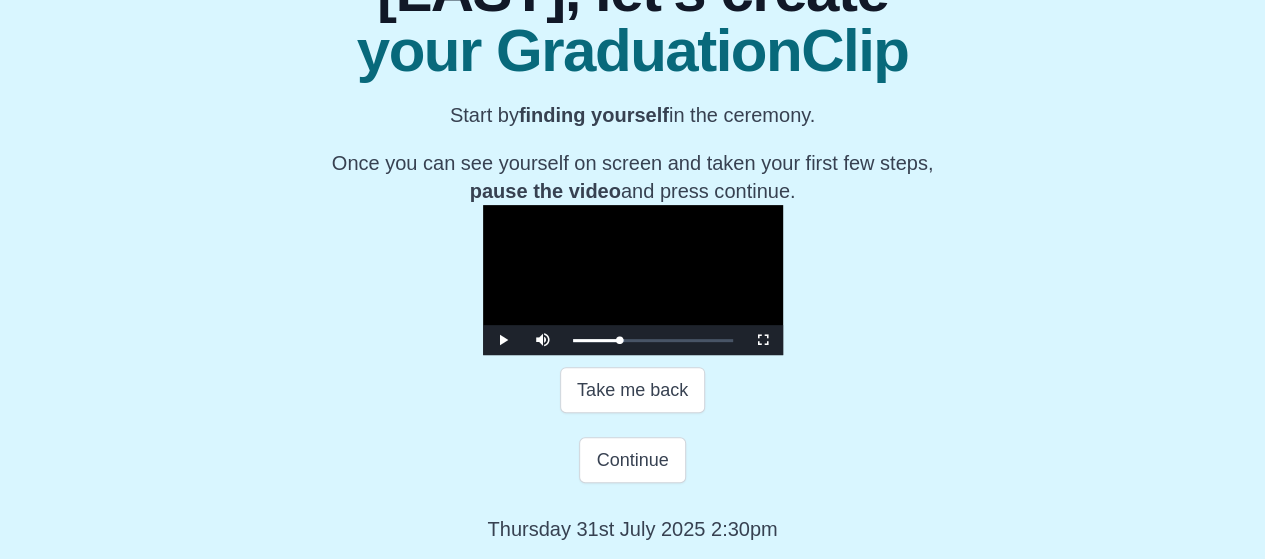 scroll, scrollTop: 132, scrollLeft: 0, axis: vertical 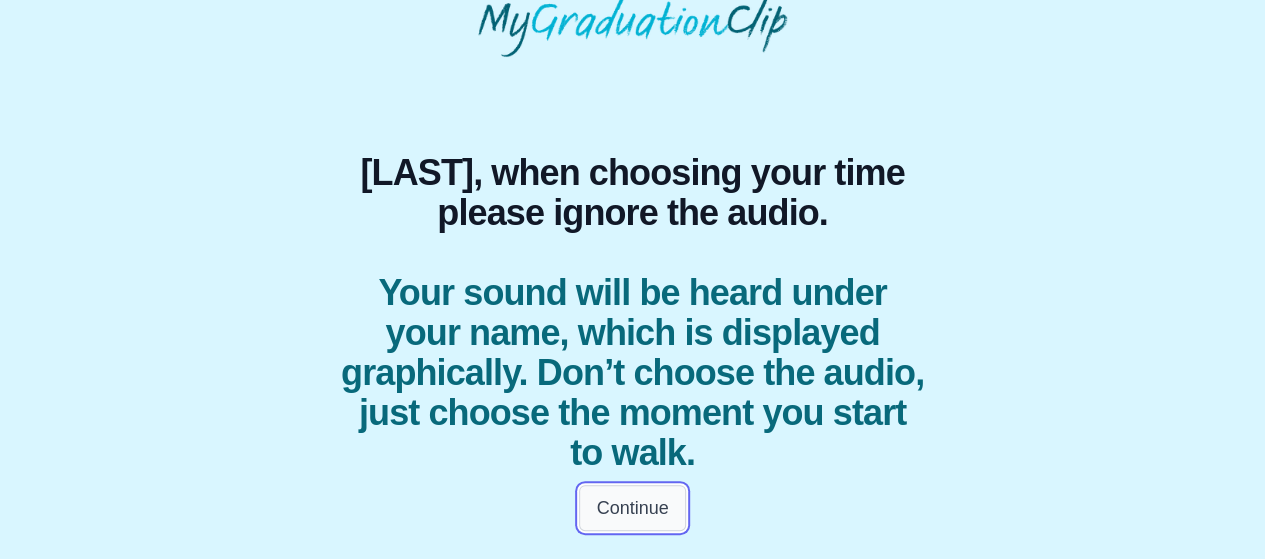 click on "Continue" at bounding box center (632, 508) 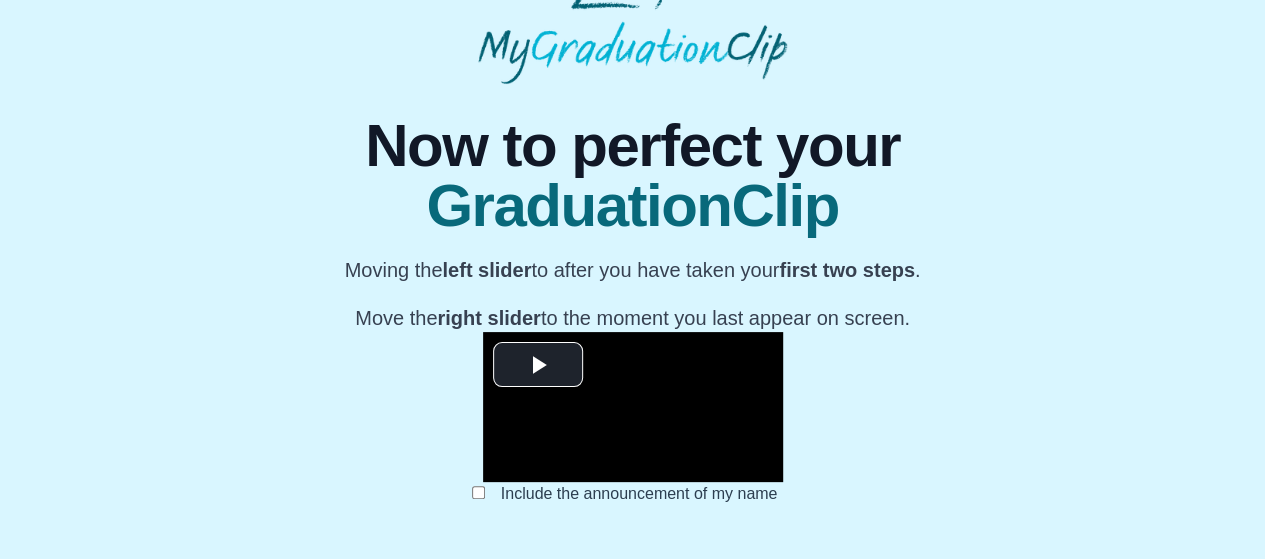 scroll, scrollTop: 132, scrollLeft: 0, axis: vertical 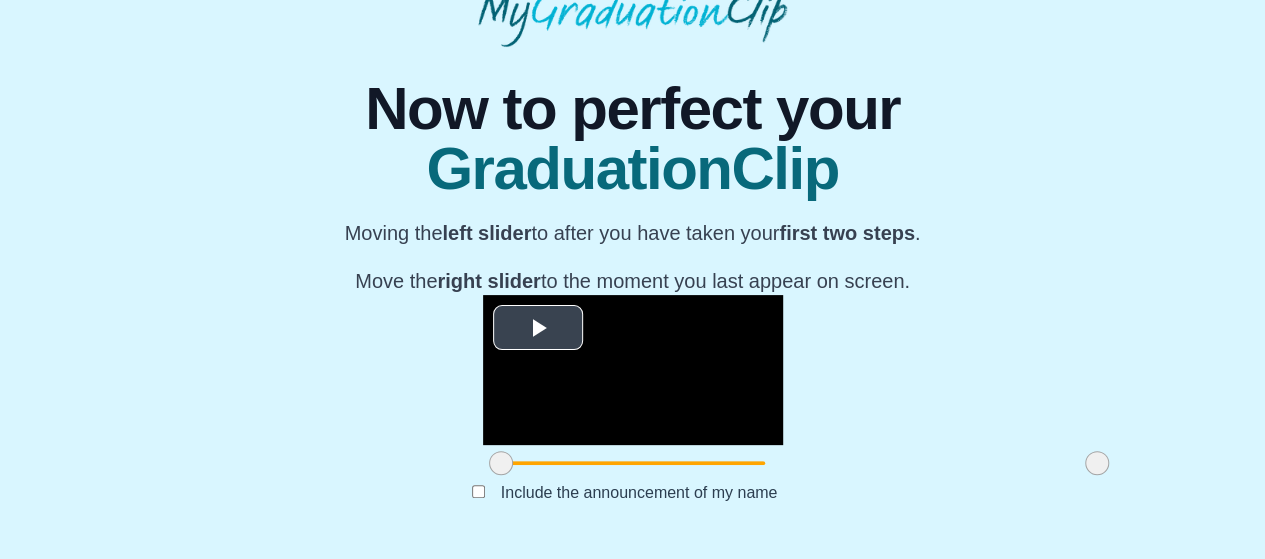 click at bounding box center [538, 328] 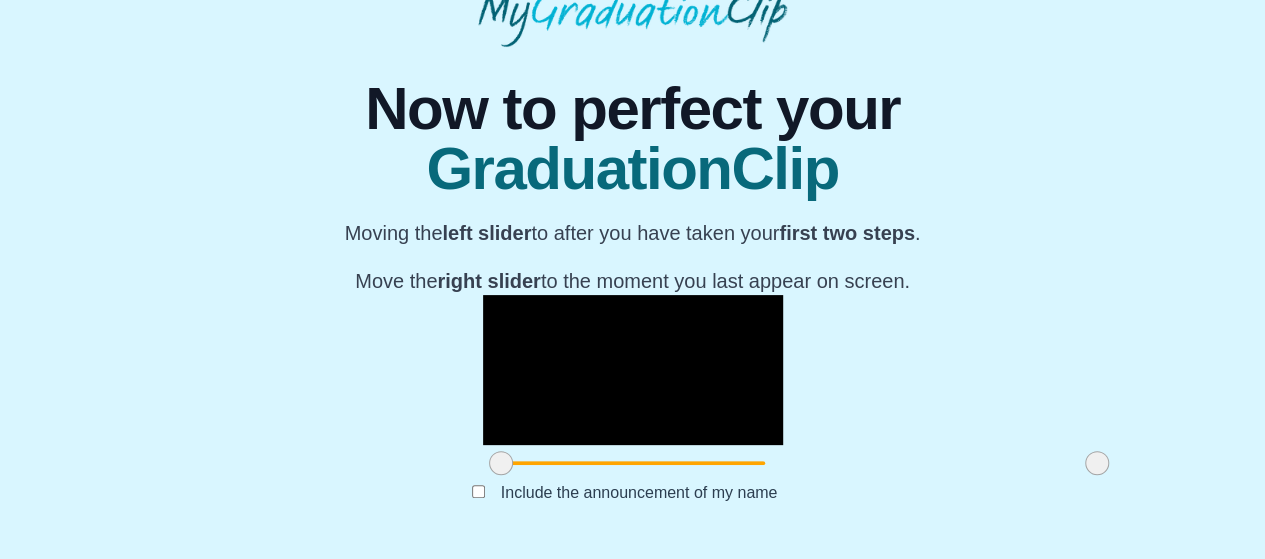 scroll, scrollTop: 268, scrollLeft: 0, axis: vertical 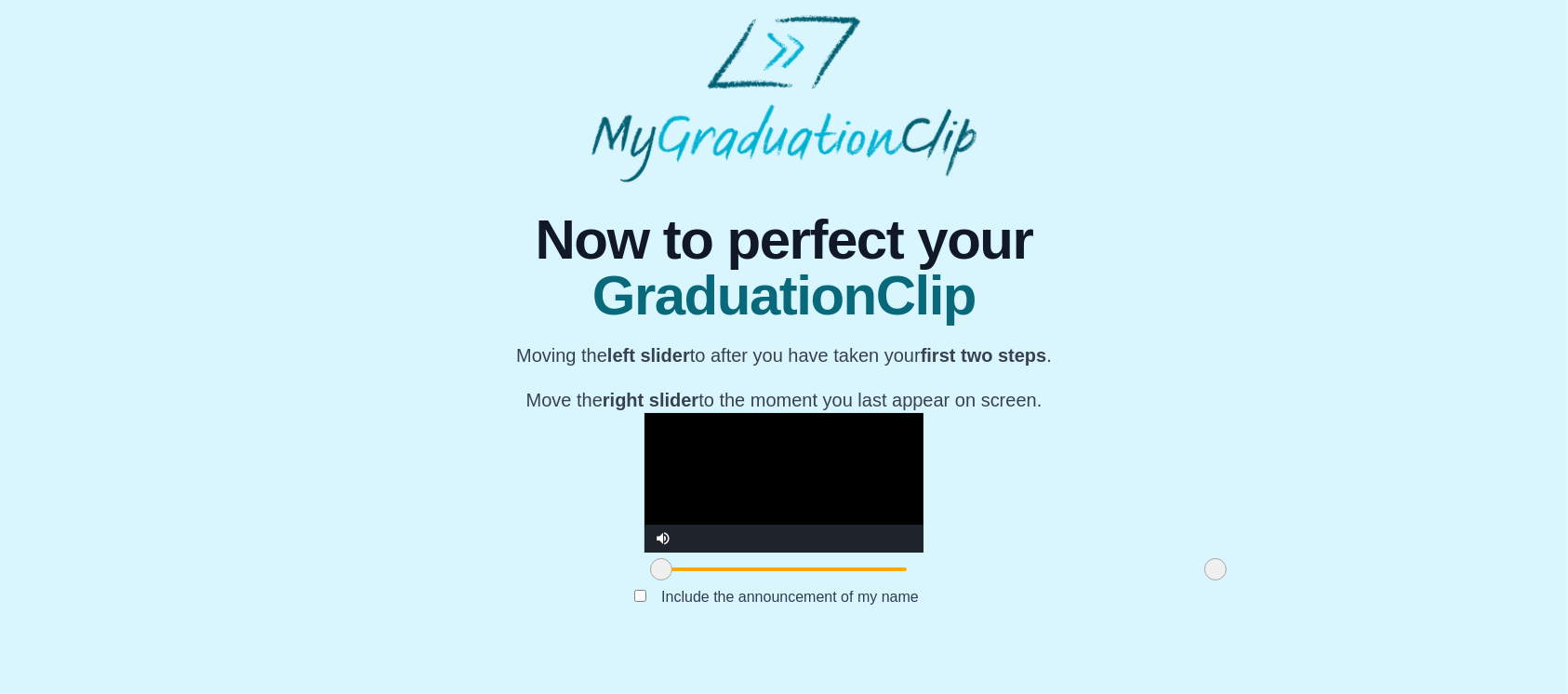 click at bounding box center (784, 483) 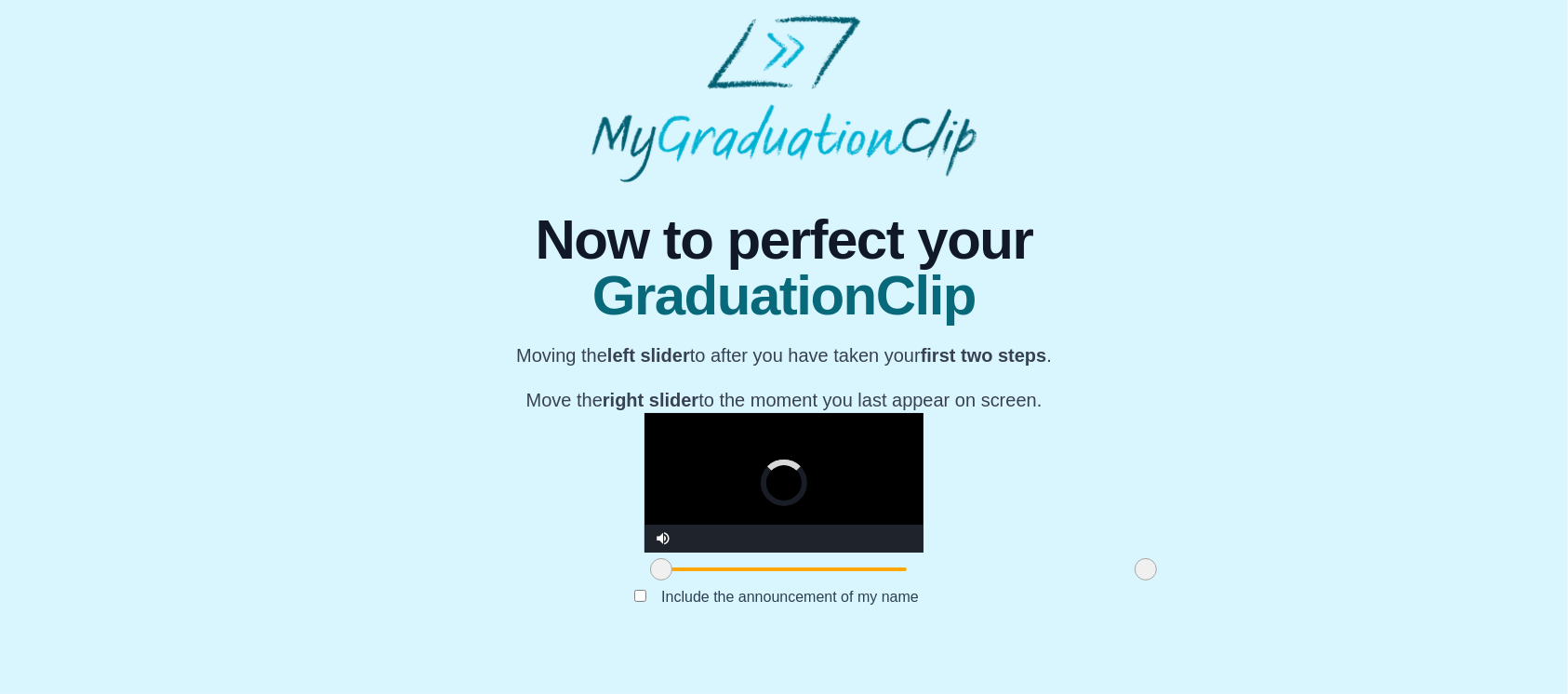 drag, startPoint x: 965, startPoint y: 607, endPoint x: 887, endPoint y: 613, distance: 78.23043 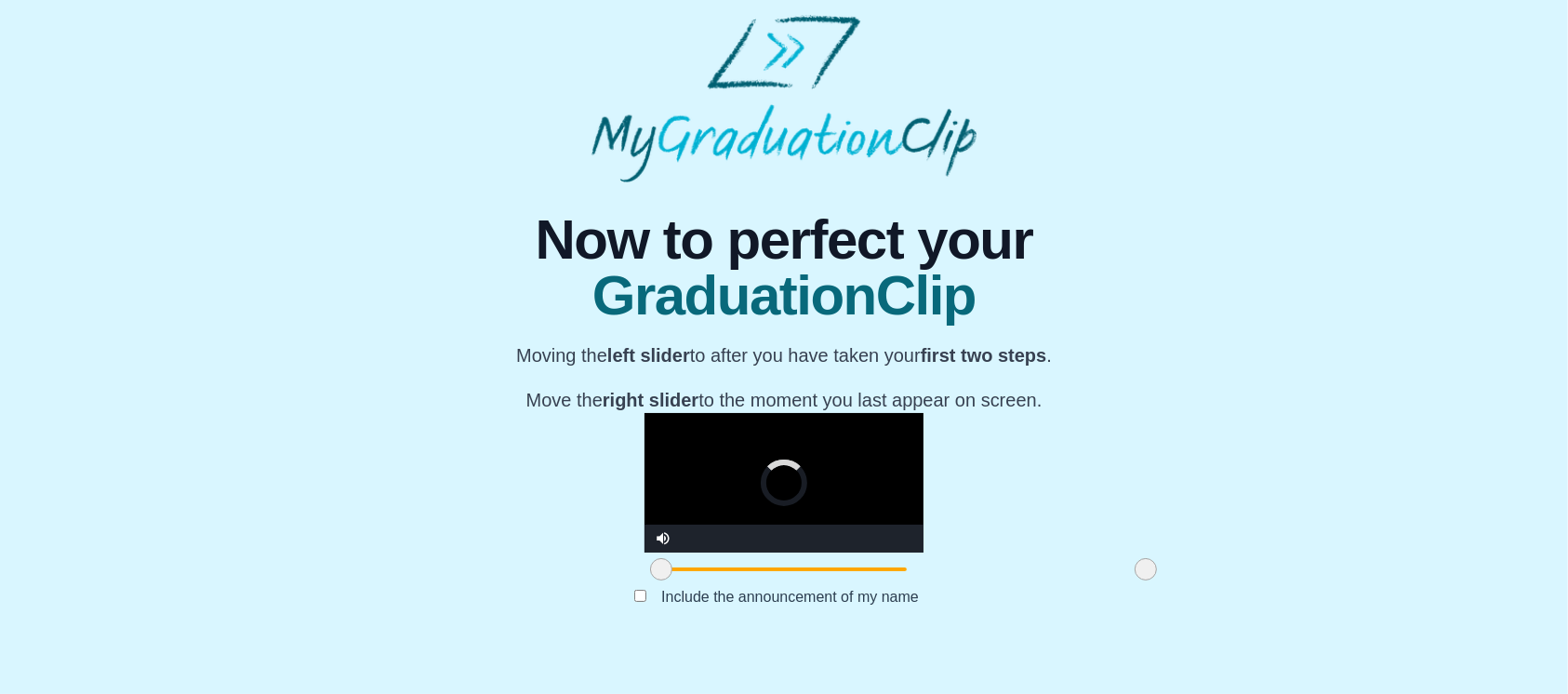 click at bounding box center [1146, 569] 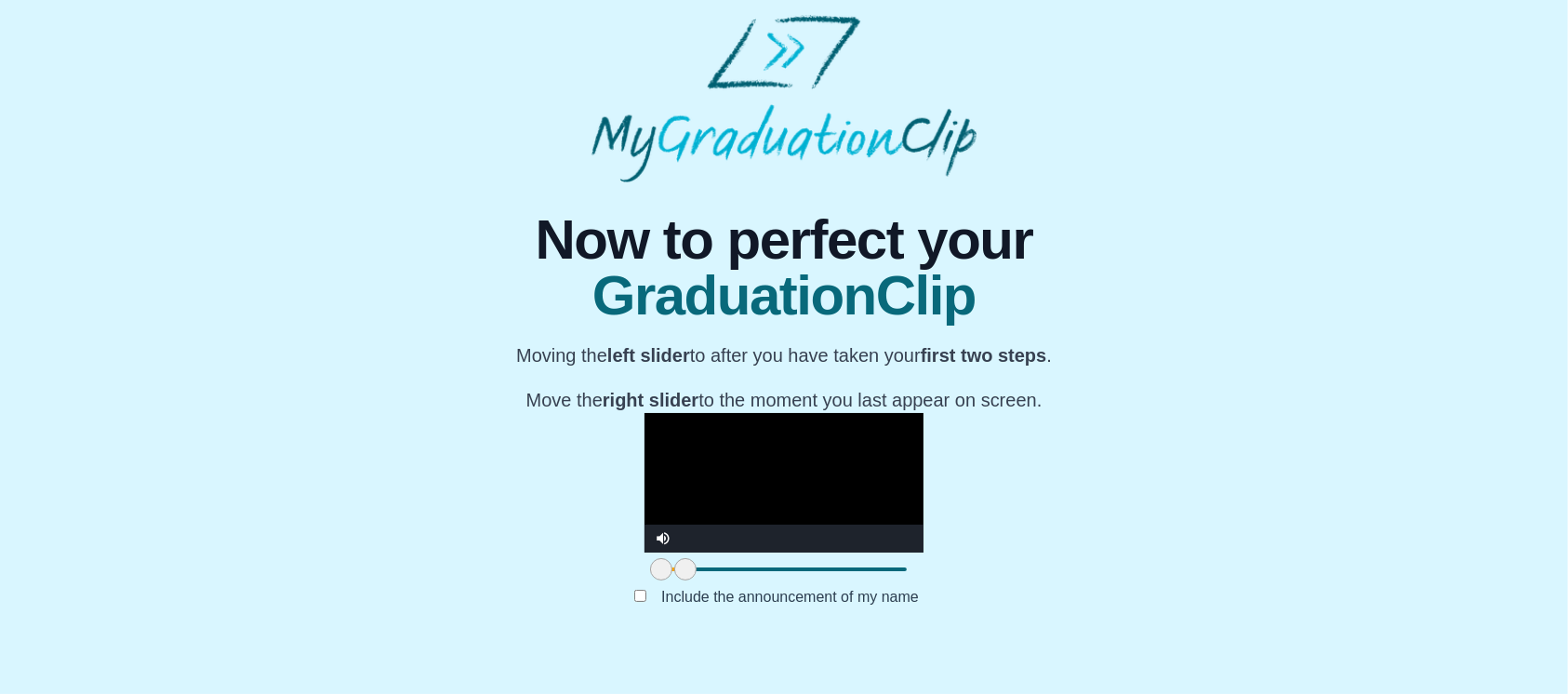 drag, startPoint x: 870, startPoint y: 614, endPoint x: 339, endPoint y: 614, distance: 531 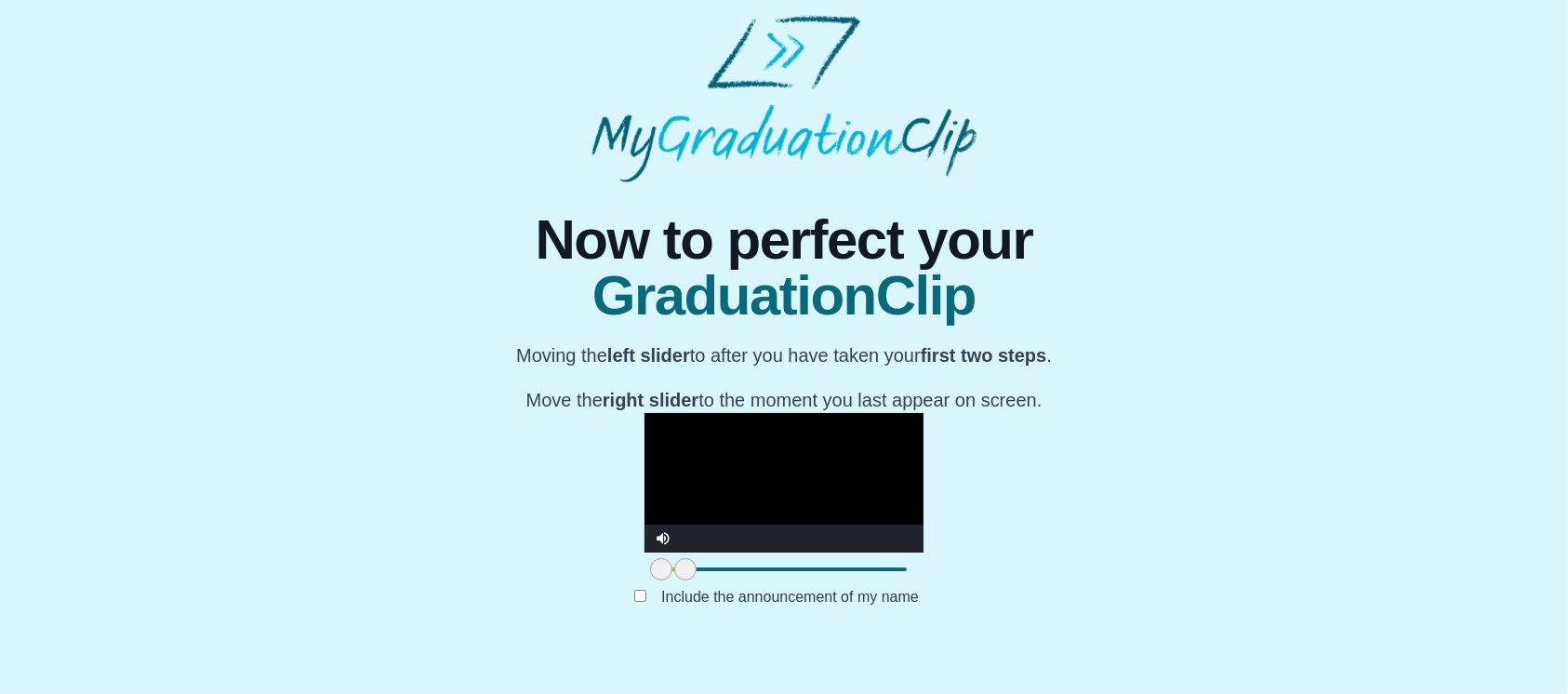 drag, startPoint x: 424, startPoint y: 607, endPoint x: 363, endPoint y: 615, distance: 61.52235 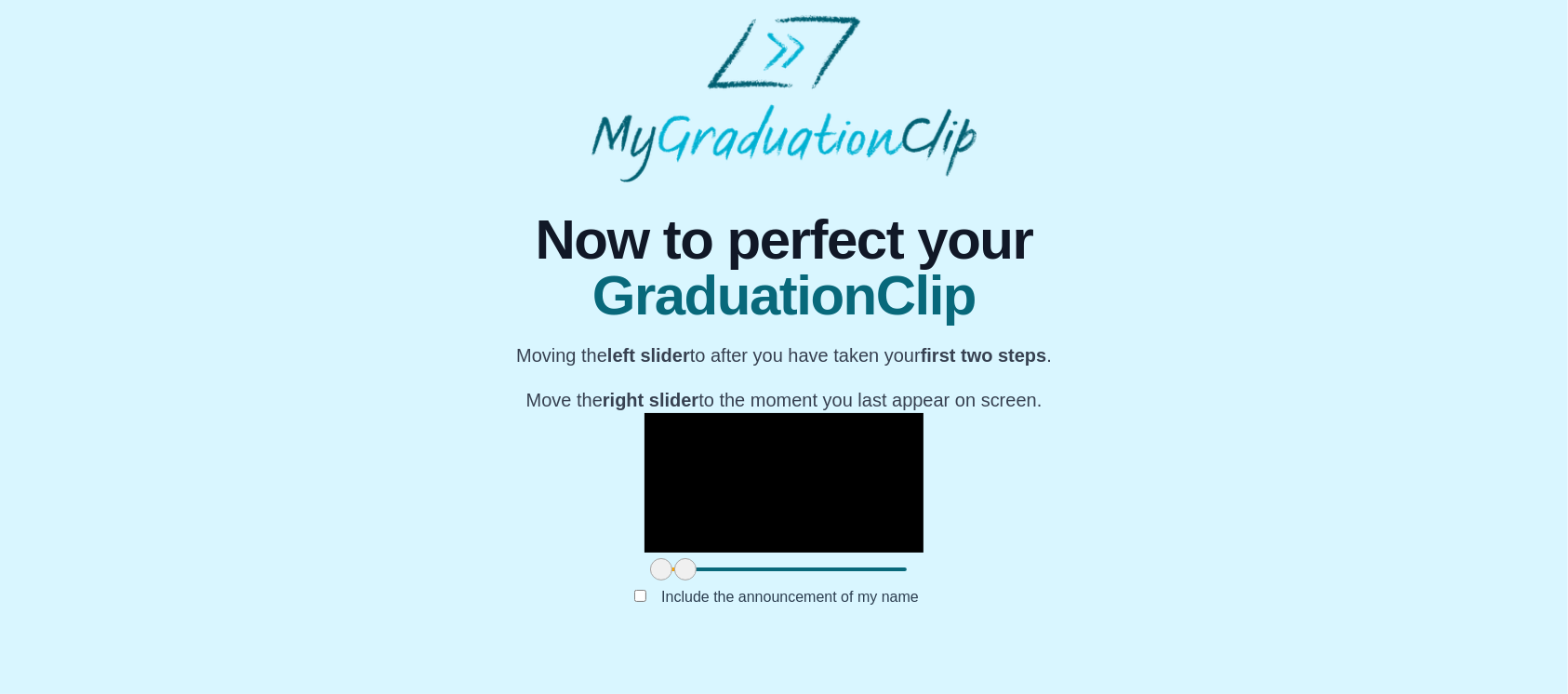 scroll, scrollTop: 267, scrollLeft: 0, axis: vertical 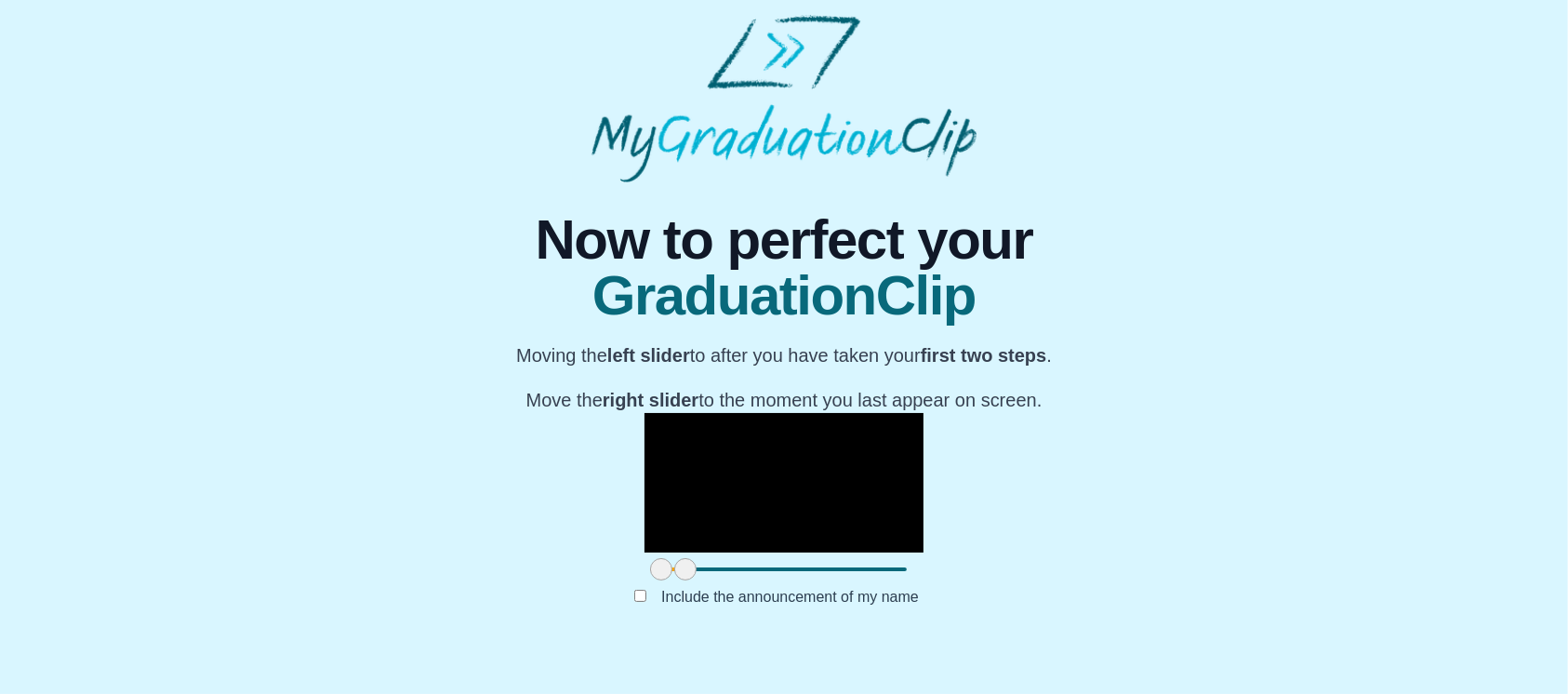 click at bounding box center (784, 569) 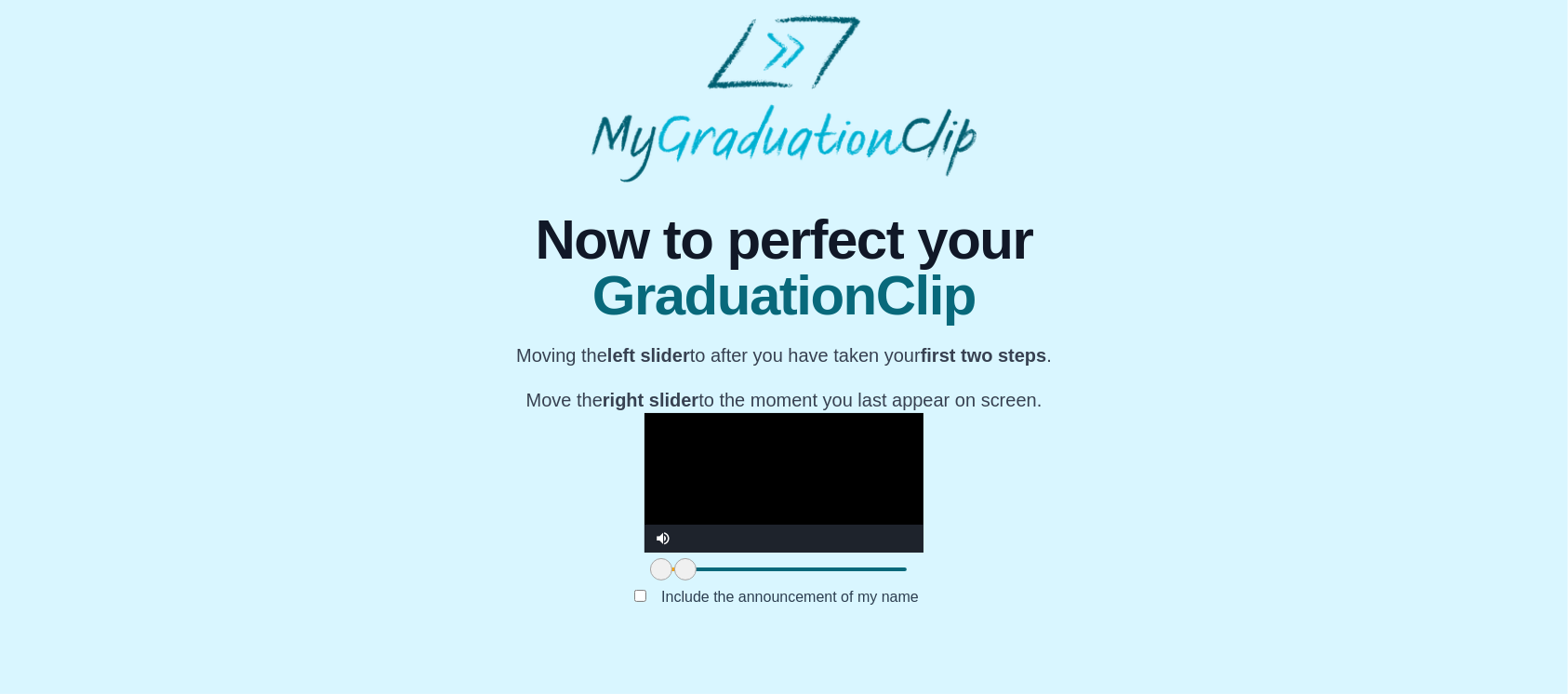 click at bounding box center [784, 483] 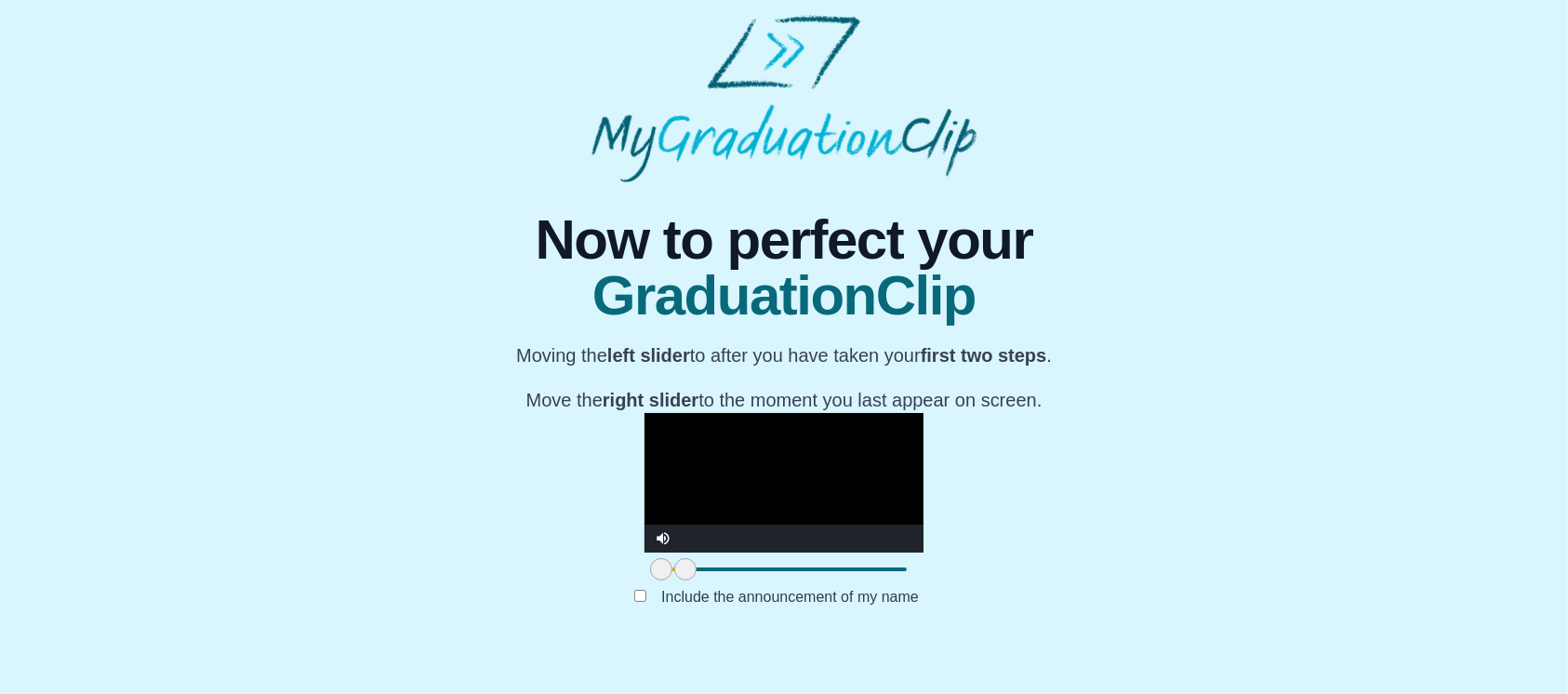 click at bounding box center [661, 569] 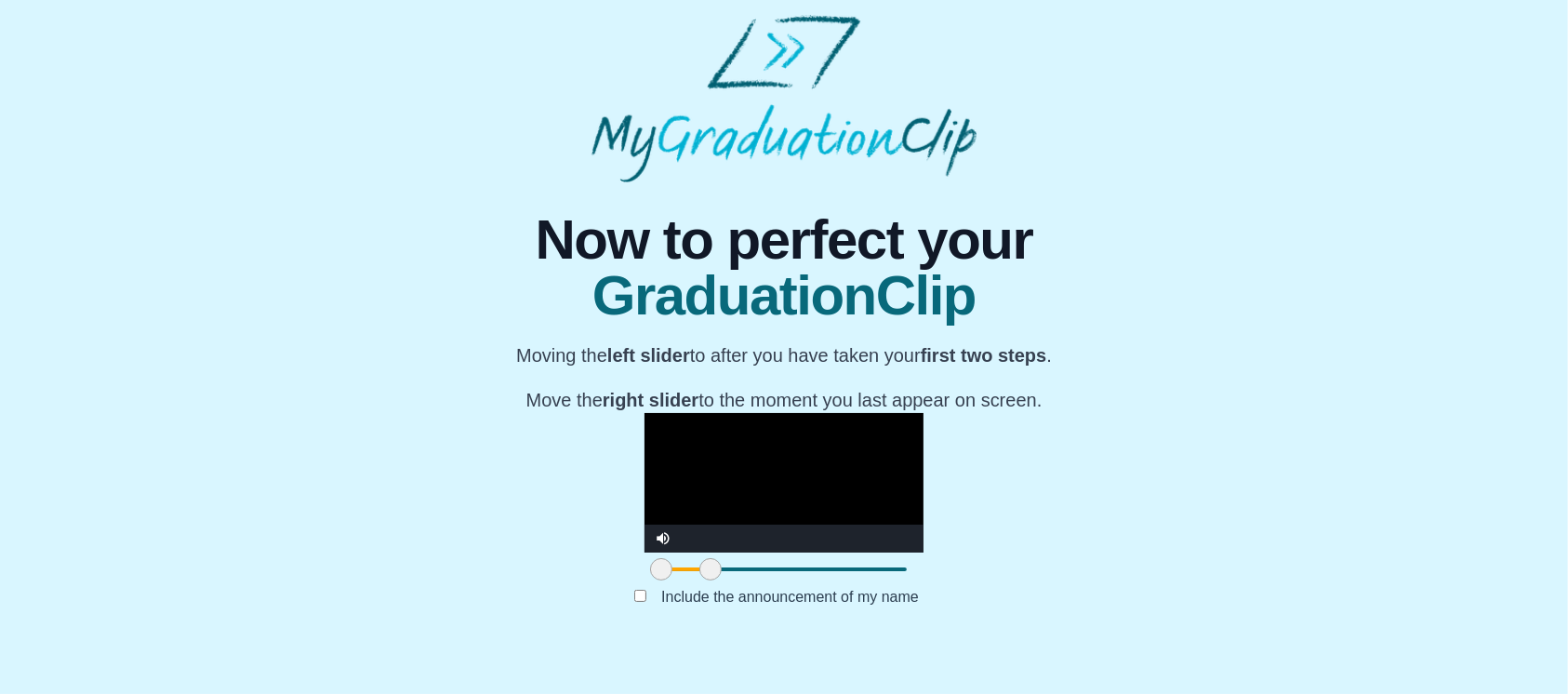 drag, startPoint x: 432, startPoint y: 609, endPoint x: 458, endPoint y: 611, distance: 26.07681 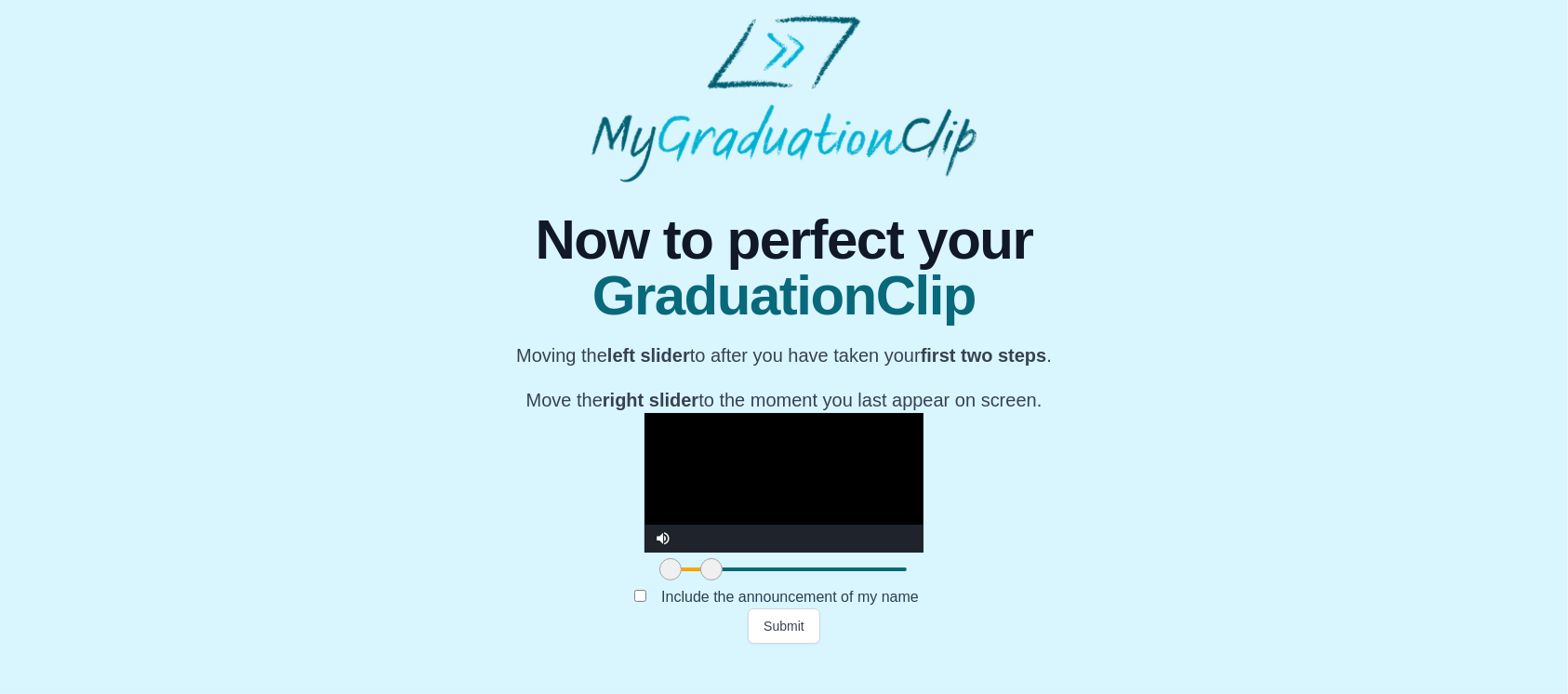 drag, startPoint x: 416, startPoint y: 607, endPoint x: 425, endPoint y: 609, distance: 9.219544 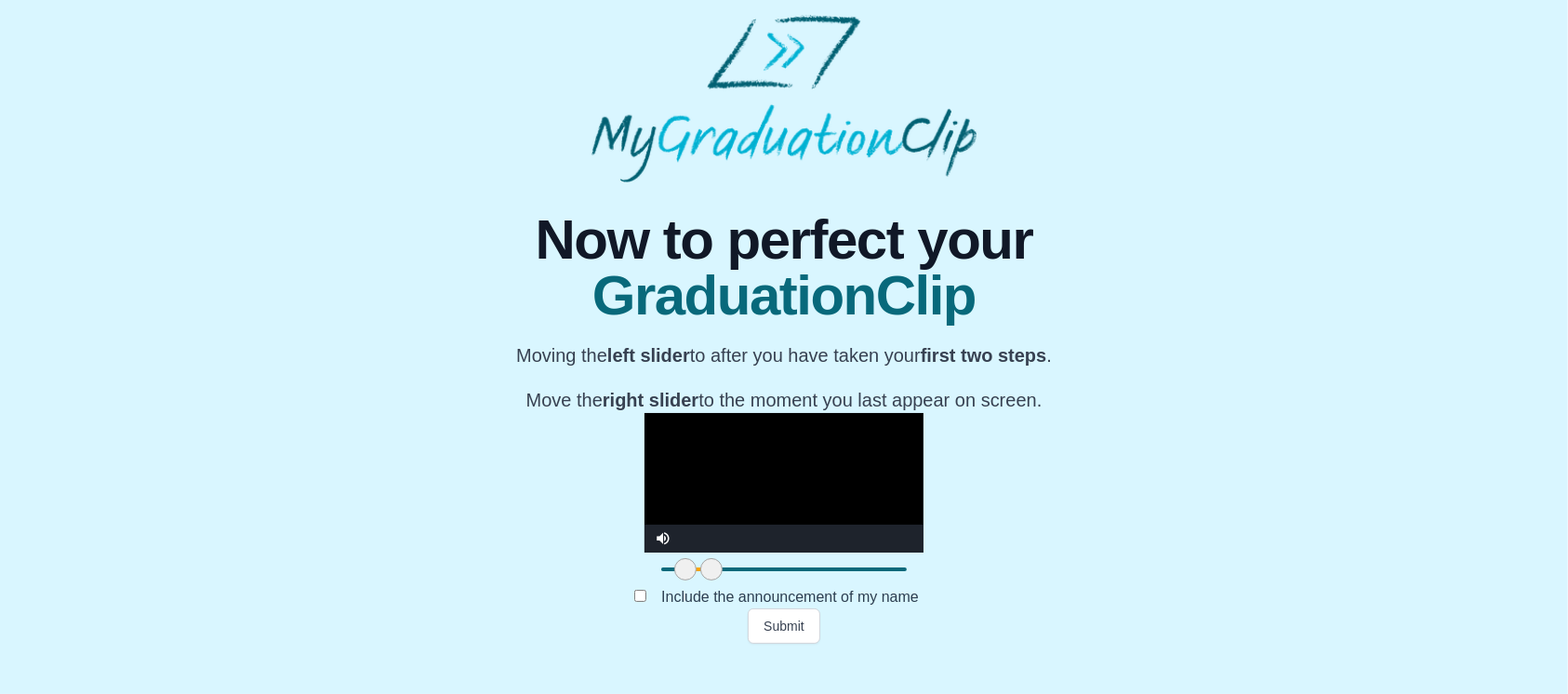drag, startPoint x: 417, startPoint y: 605, endPoint x: 432, endPoint y: 605, distance: 15 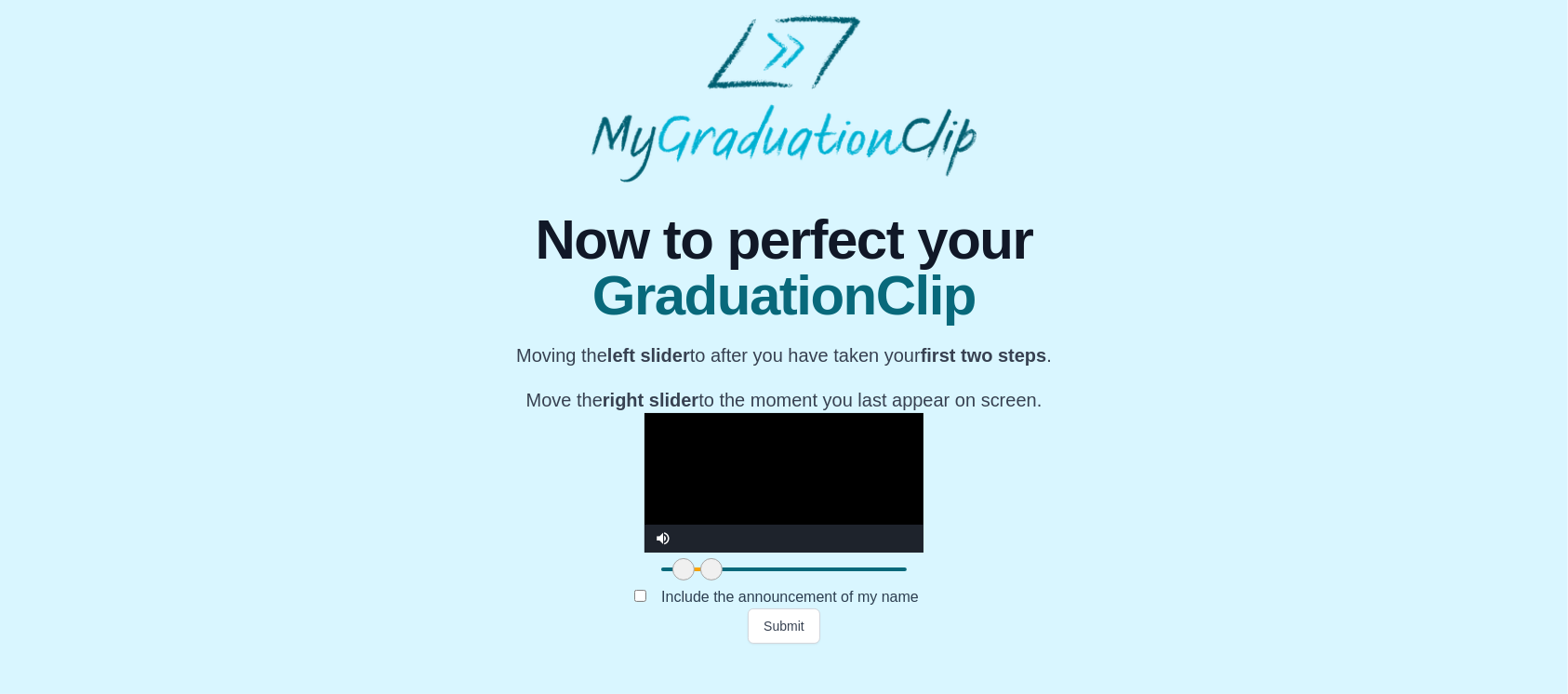 click at bounding box center [684, 569] 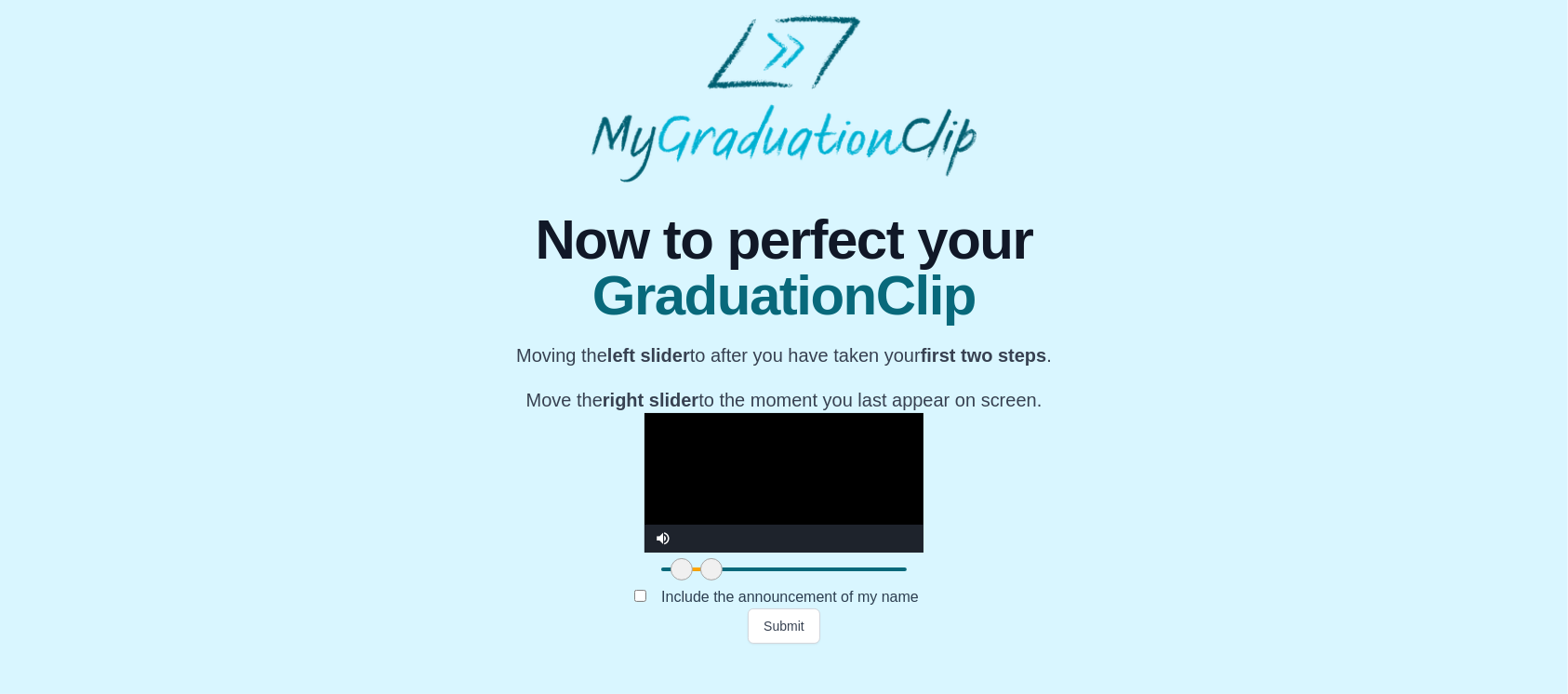 click at bounding box center [682, 569] 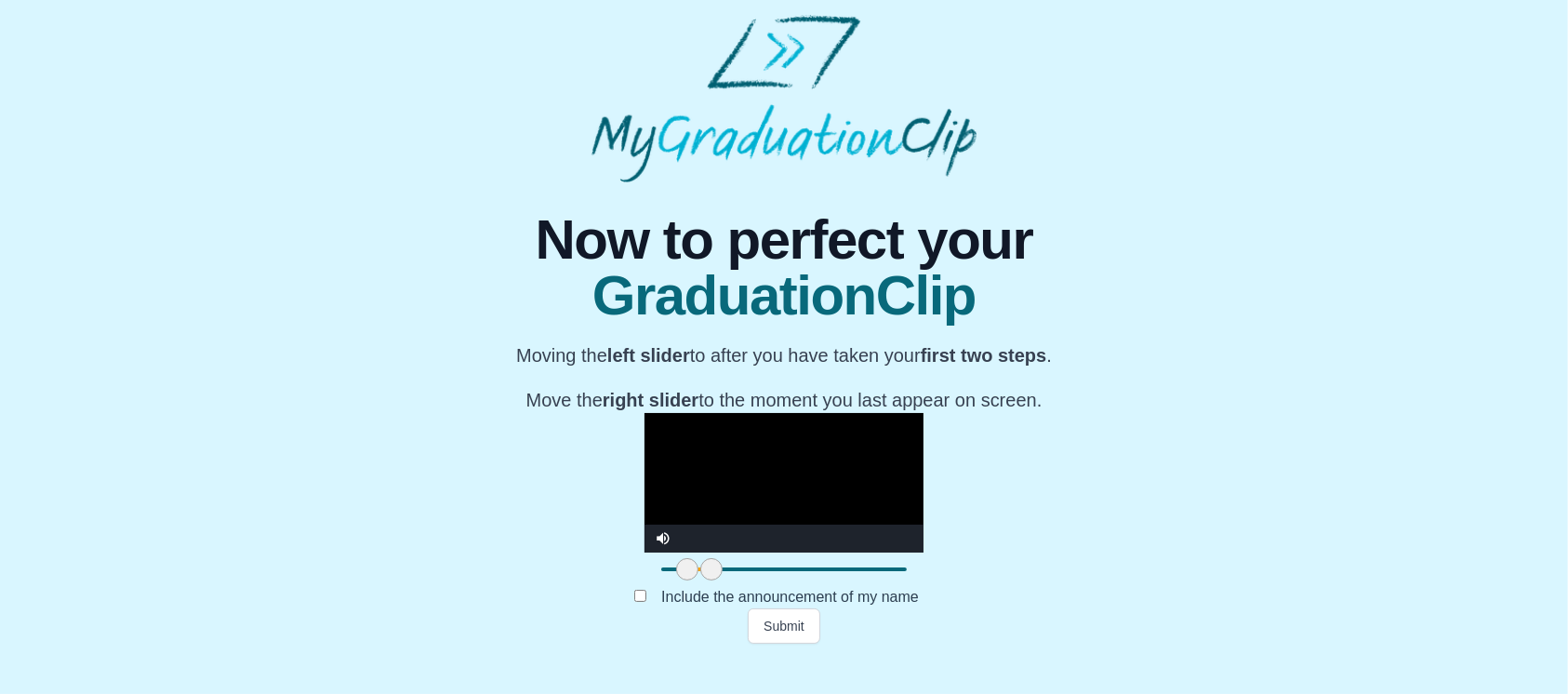 drag, startPoint x: 427, startPoint y: 608, endPoint x: 445, endPoint y: 607, distance: 18.027756 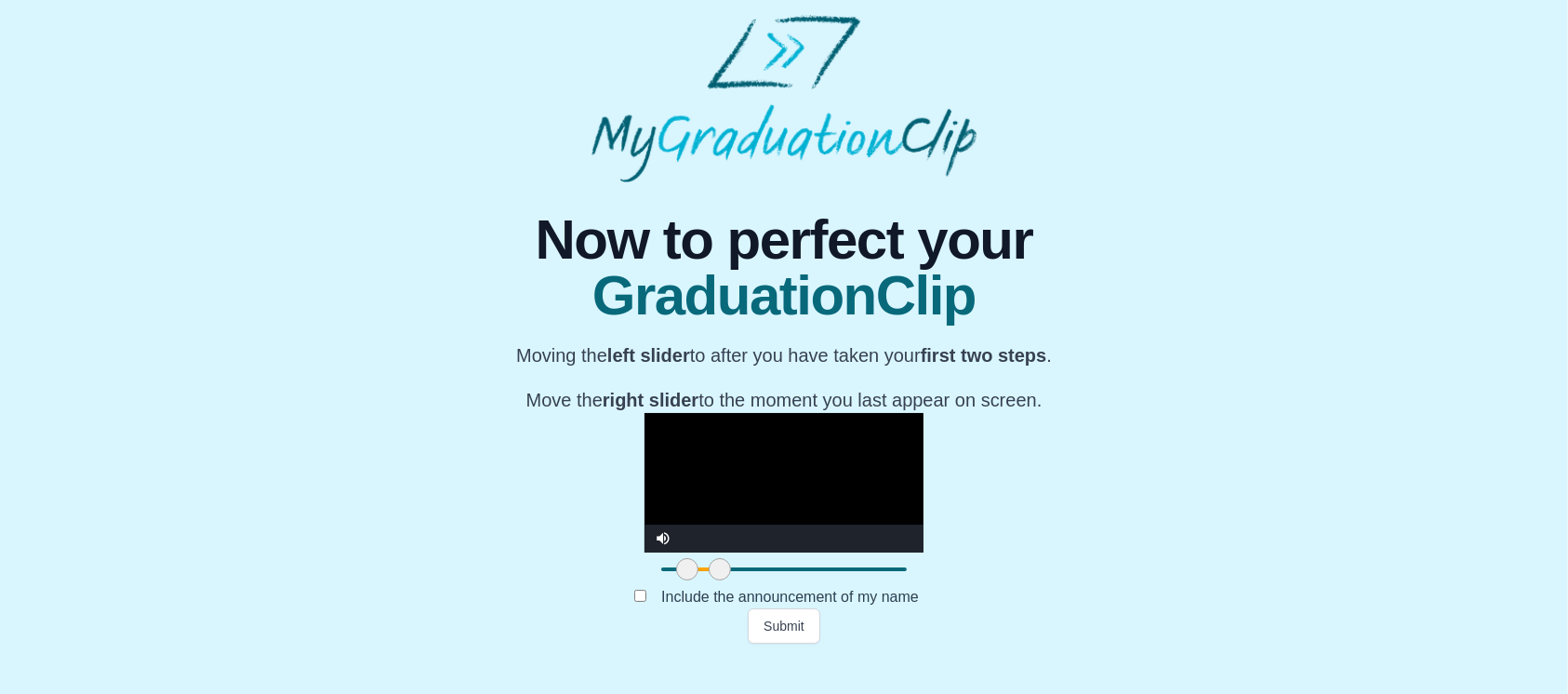 click at bounding box center (720, 569) 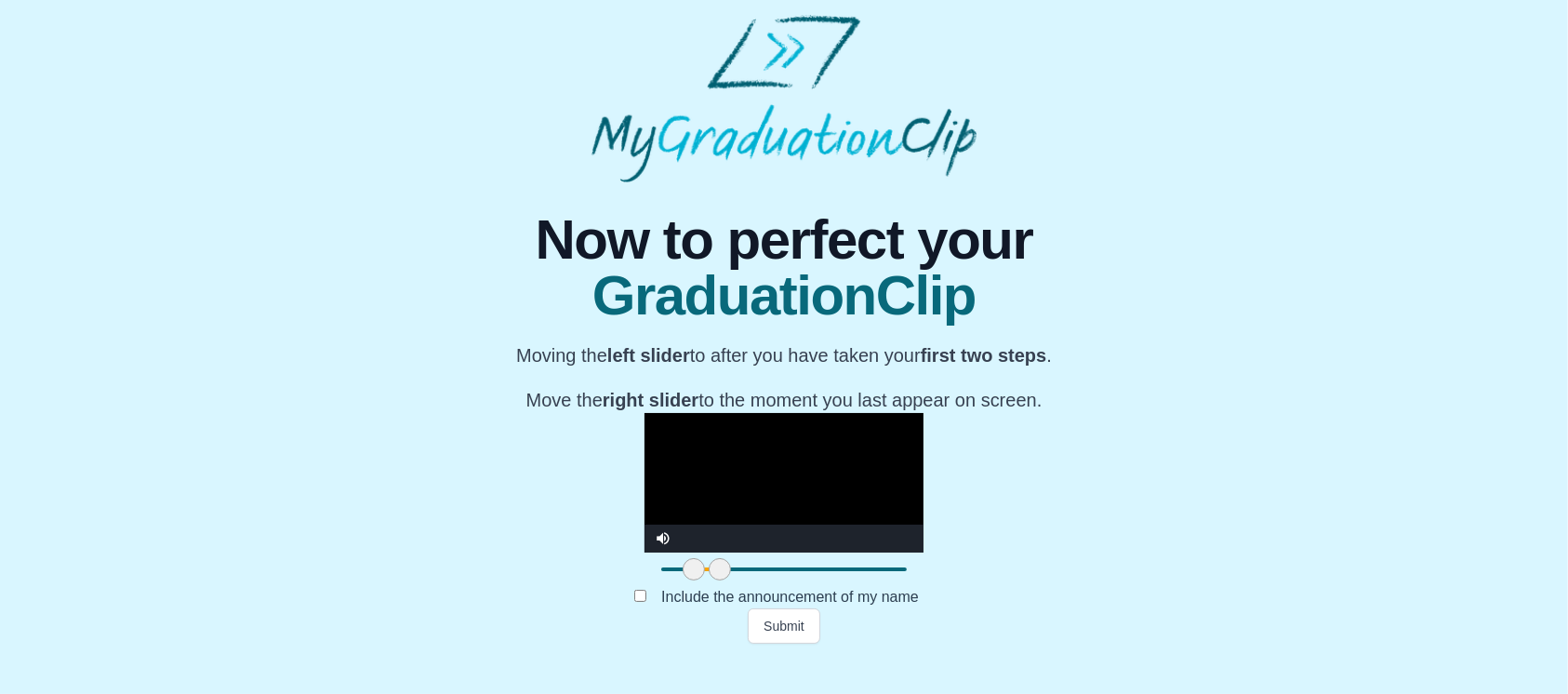 click at bounding box center [694, 569] 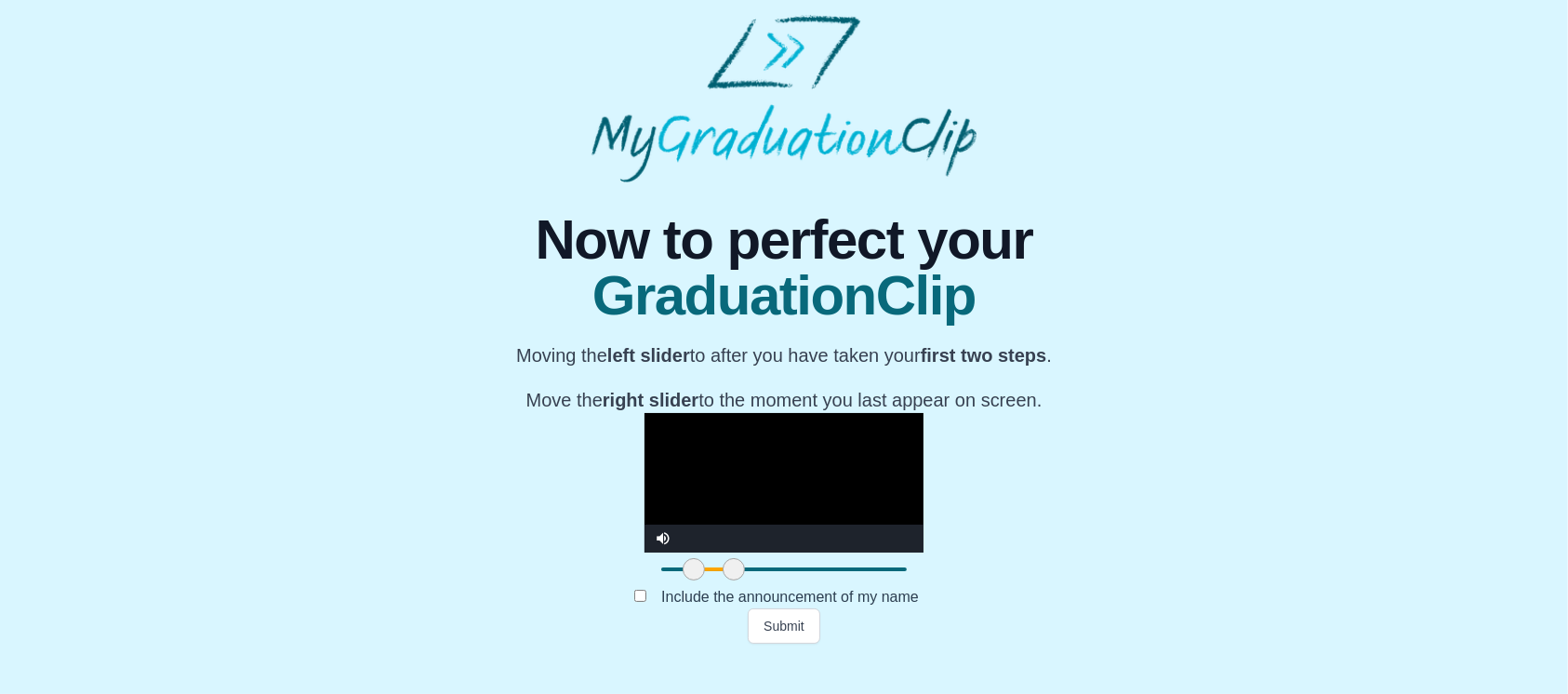 drag, startPoint x: 461, startPoint y: 605, endPoint x: 476, endPoint y: 603, distance: 15.132746 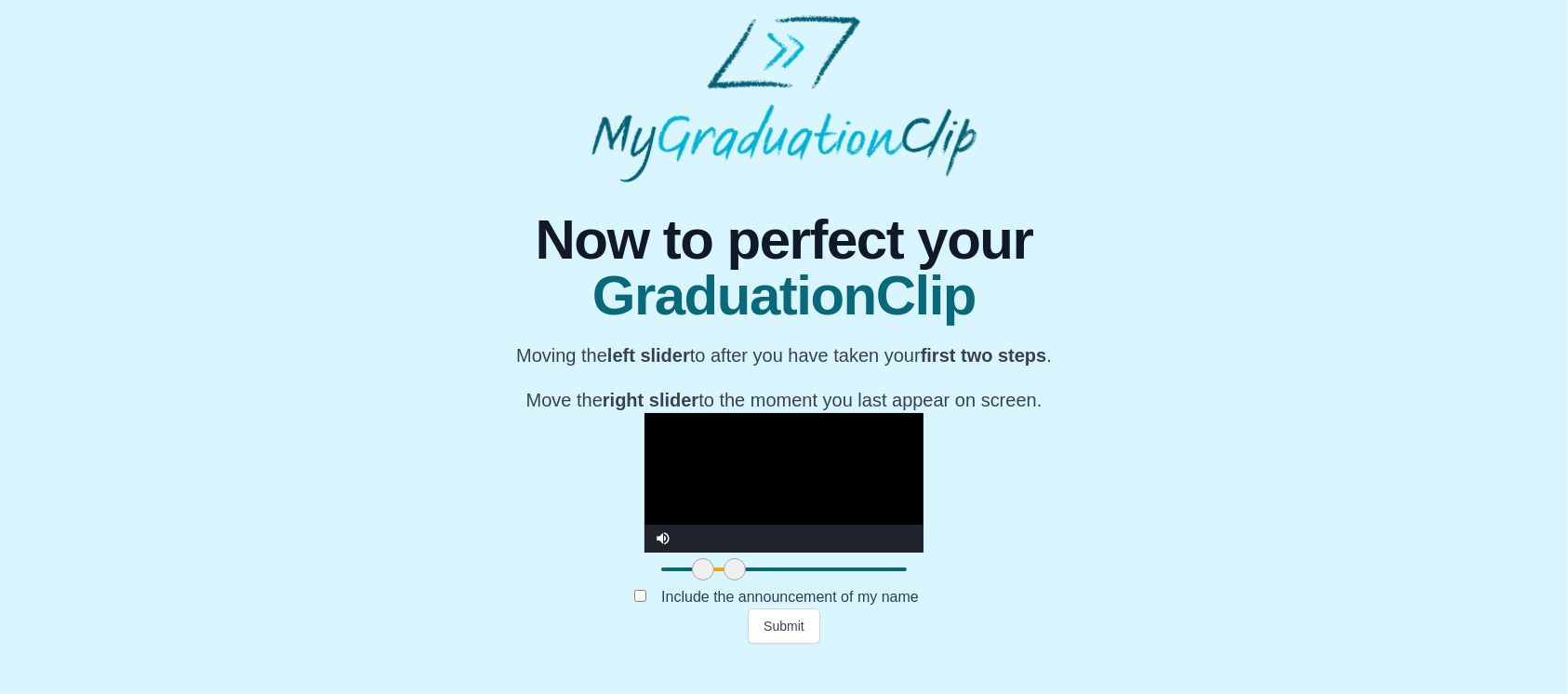 click at bounding box center [703, 569] 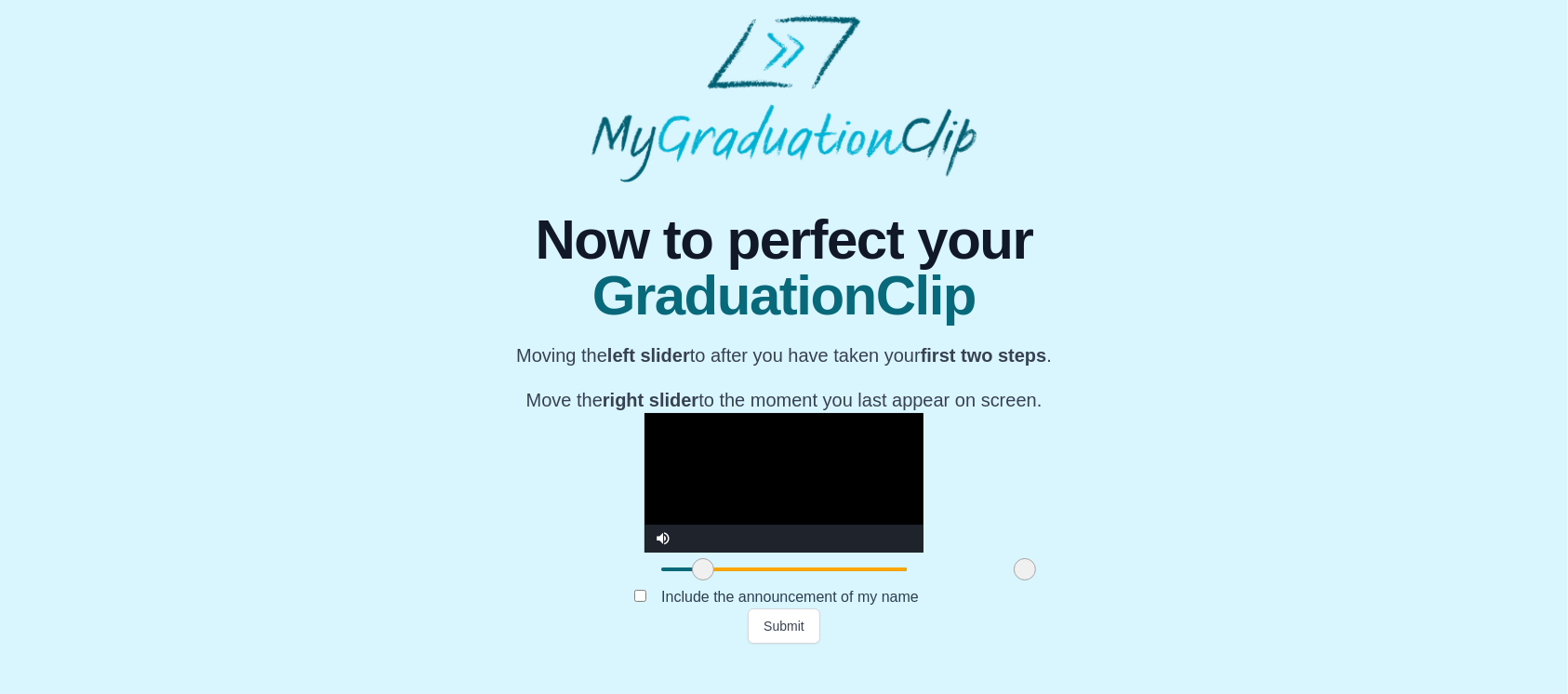 drag, startPoint x: 481, startPoint y: 602, endPoint x: 771, endPoint y: 614, distance: 290.24817 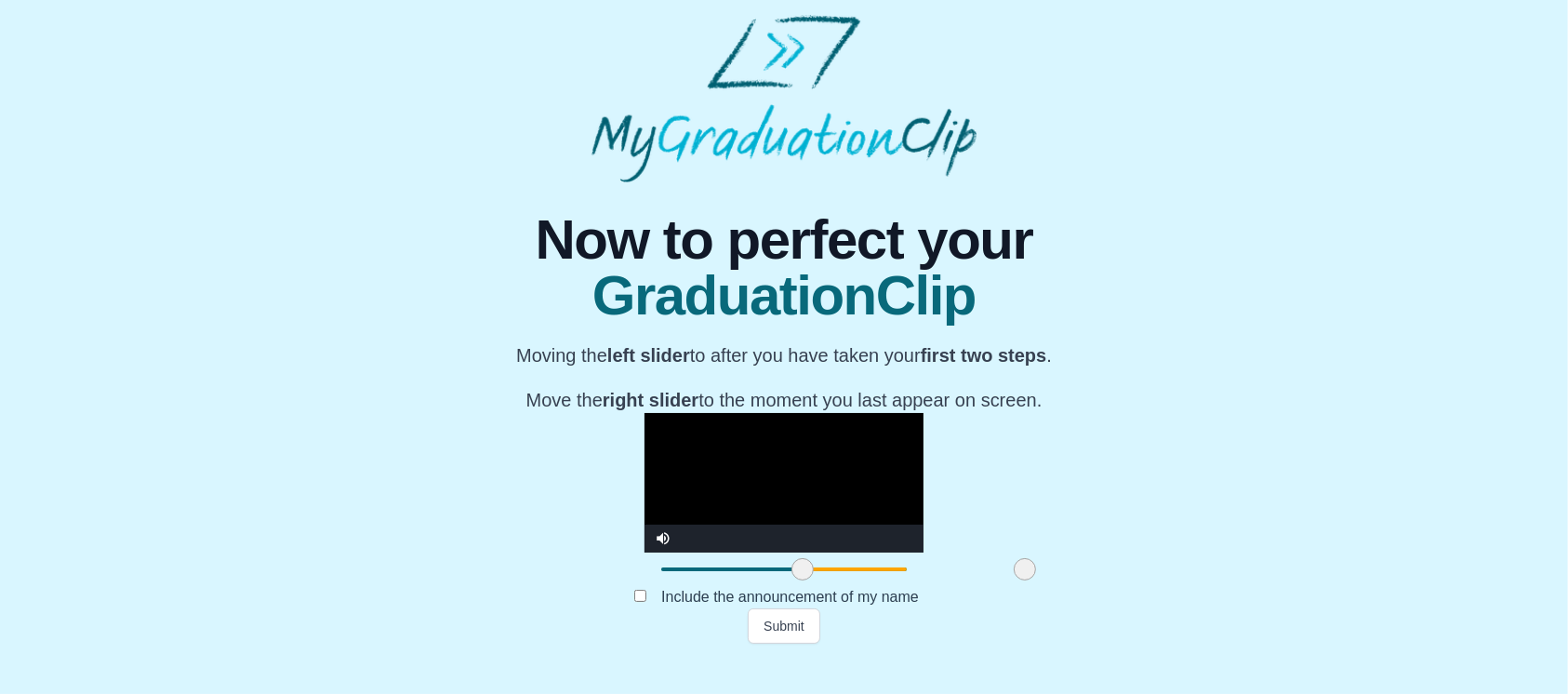 drag, startPoint x: 449, startPoint y: 609, endPoint x: 550, endPoint y: 610, distance: 101.00495 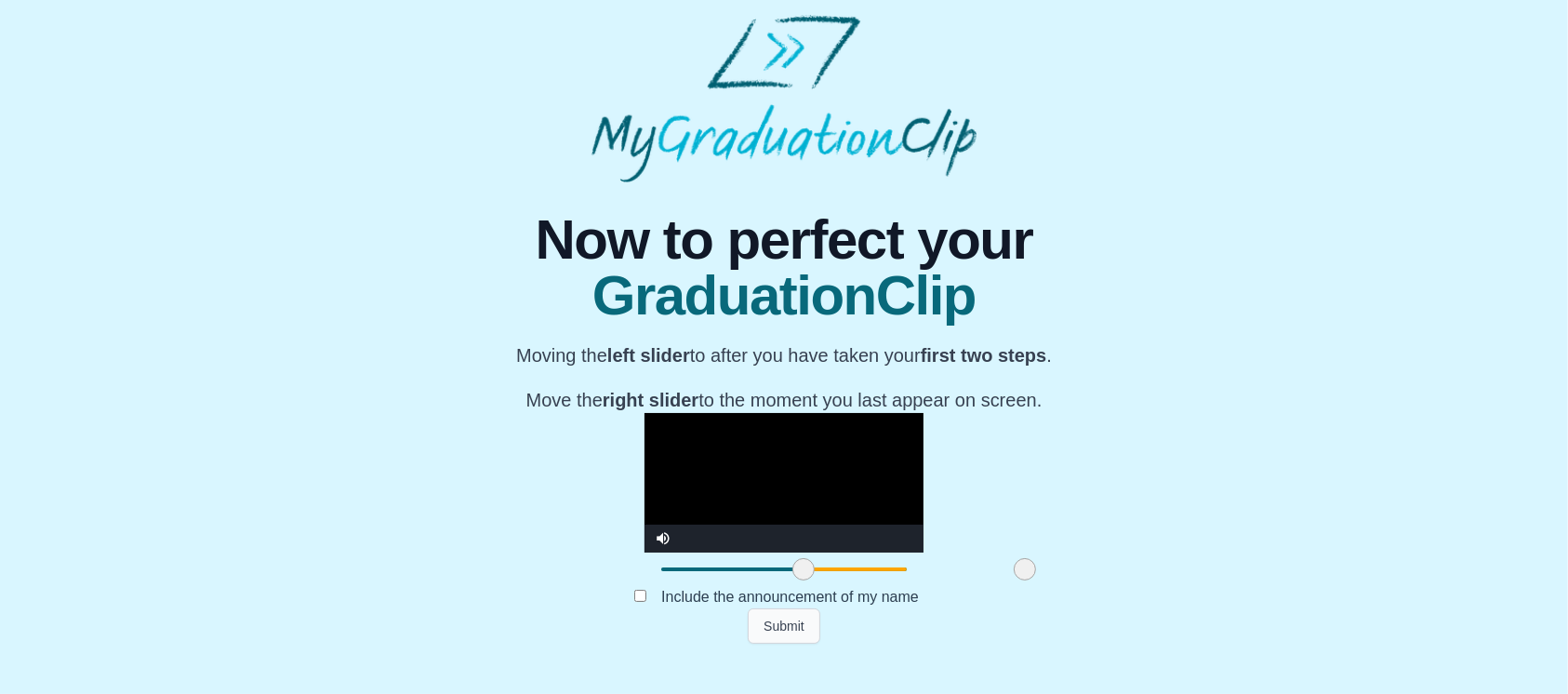 click on "Submit" at bounding box center (784, 626) 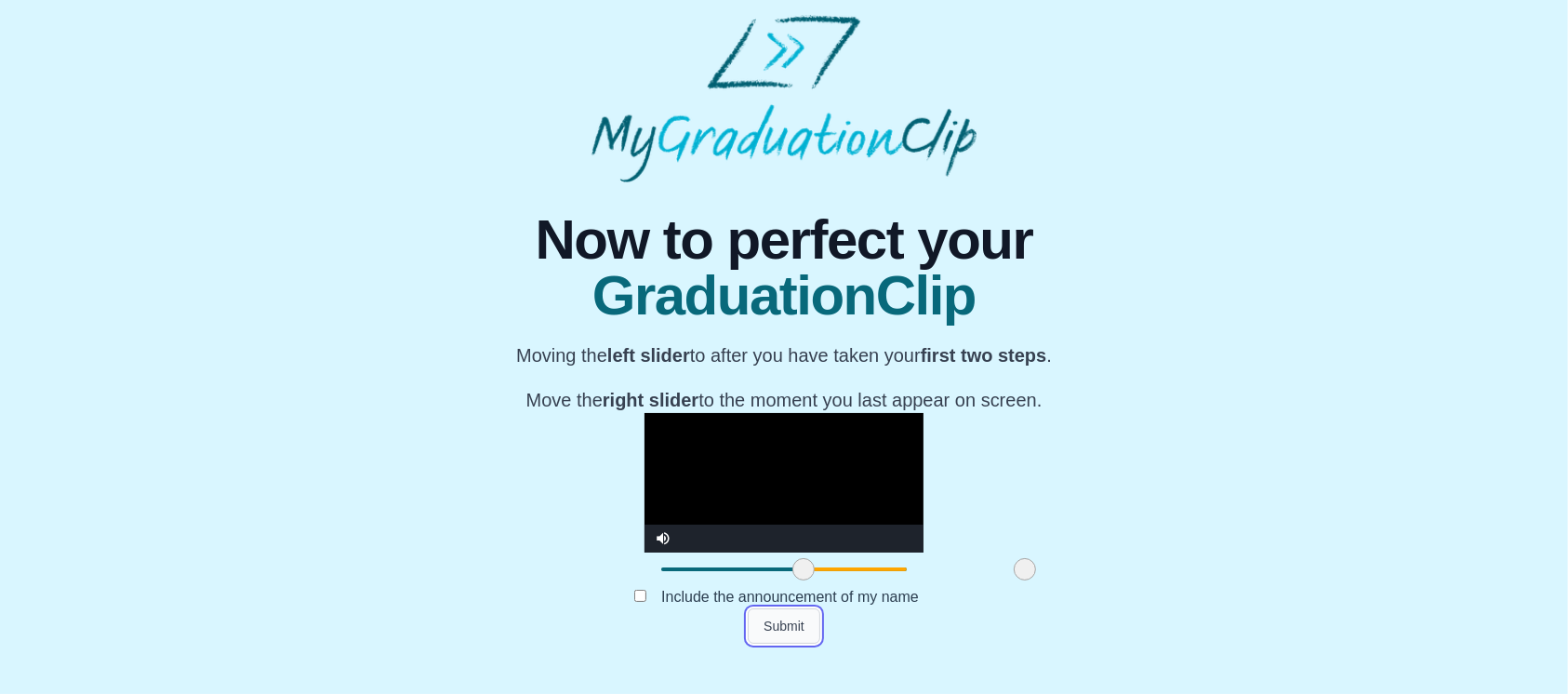 click on "Submit" at bounding box center (784, 626) 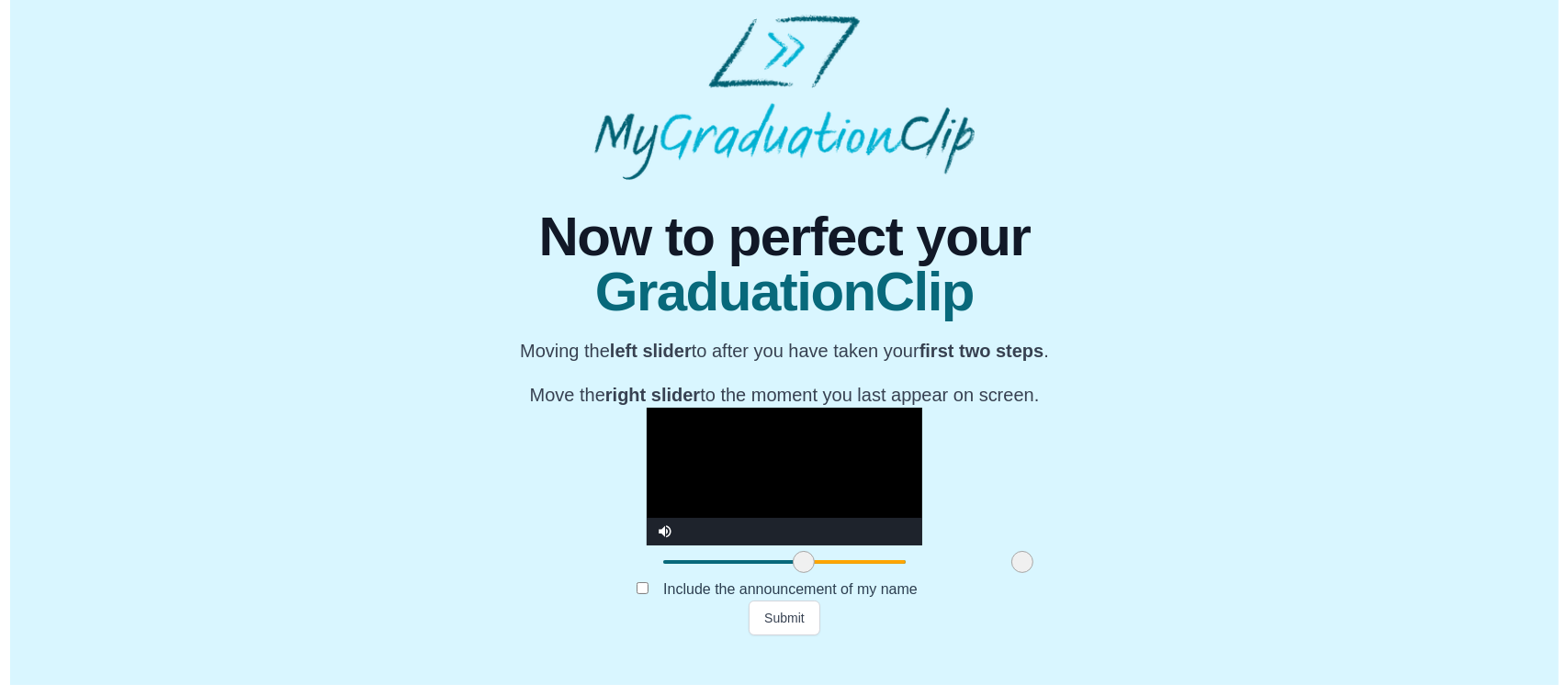 scroll, scrollTop: 0, scrollLeft: 0, axis: both 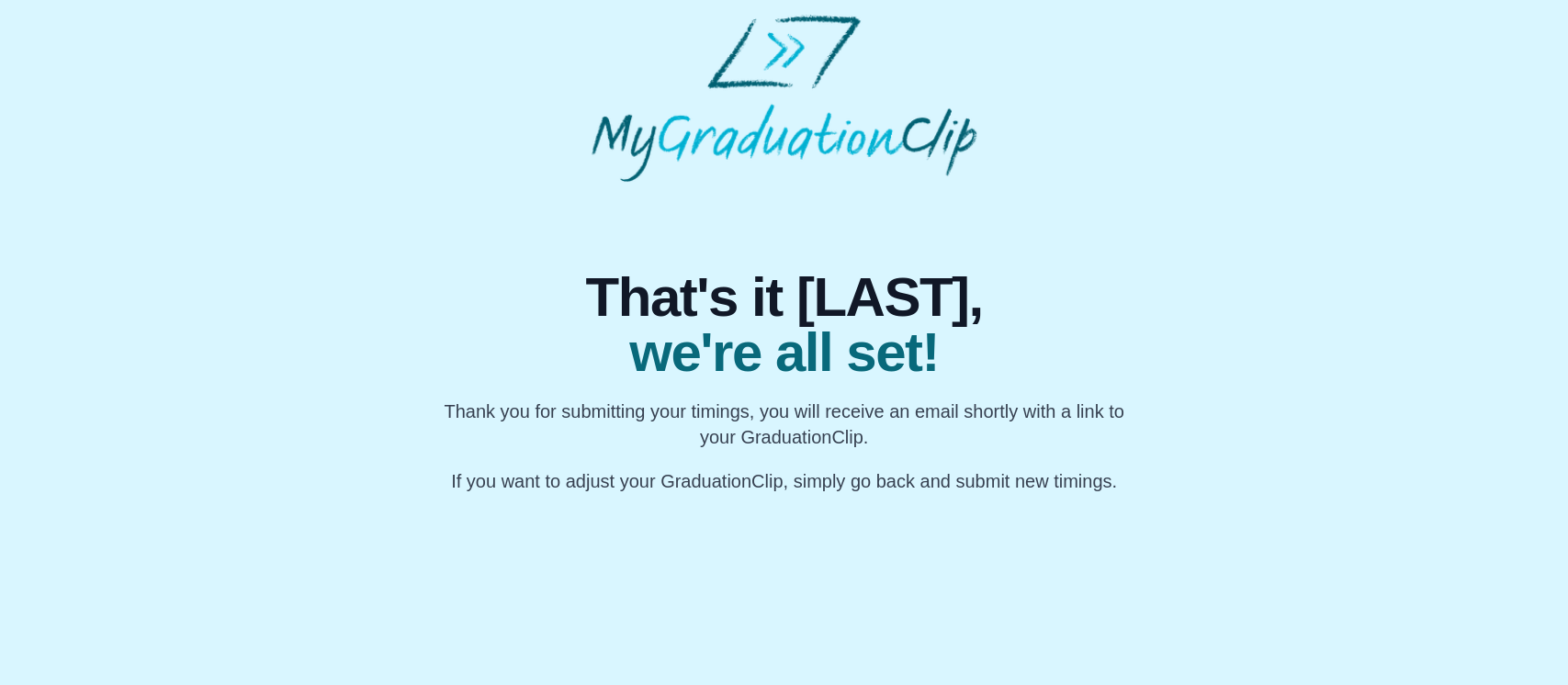drag, startPoint x: 1552, startPoint y: 301, endPoint x: 1563, endPoint y: 364, distance: 63.953108 